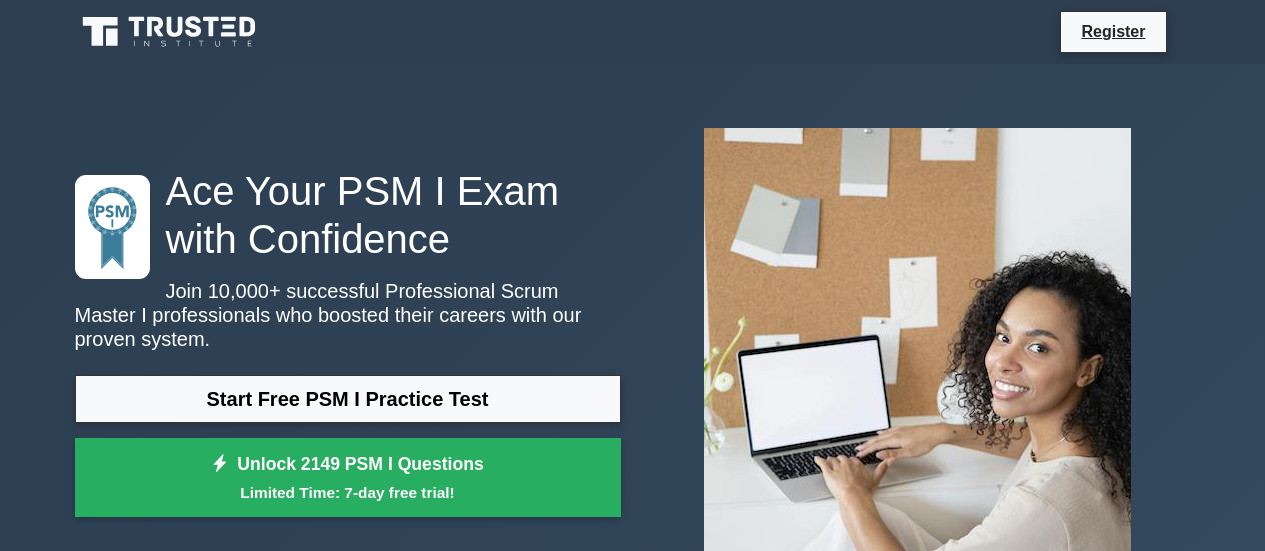 scroll, scrollTop: 0, scrollLeft: 0, axis: both 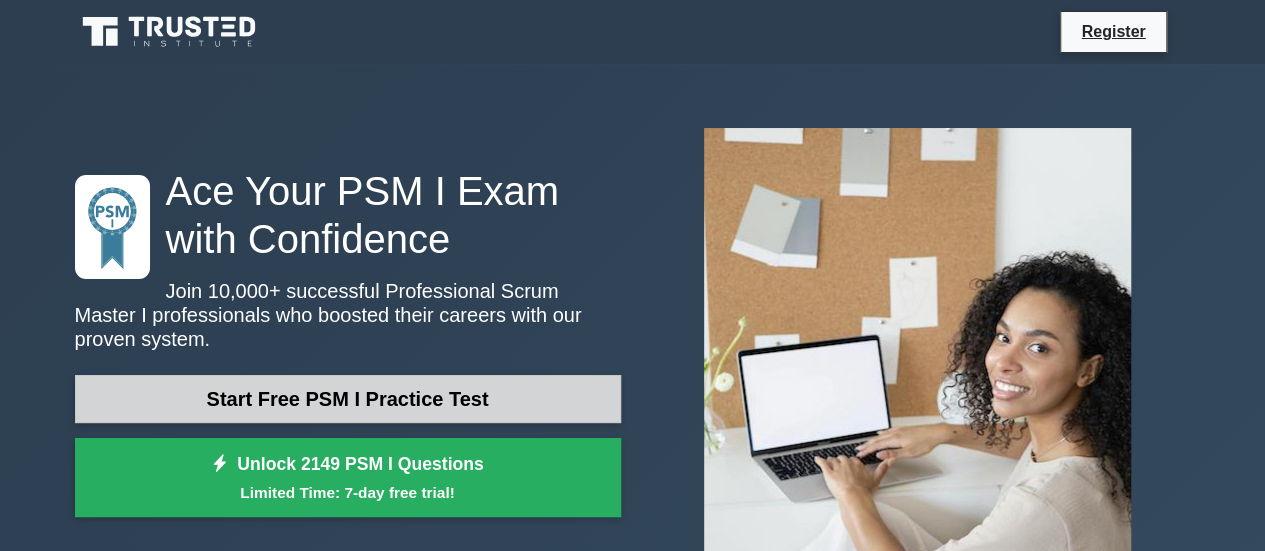 click on "Start Free PSM I Practice Test" at bounding box center (348, 399) 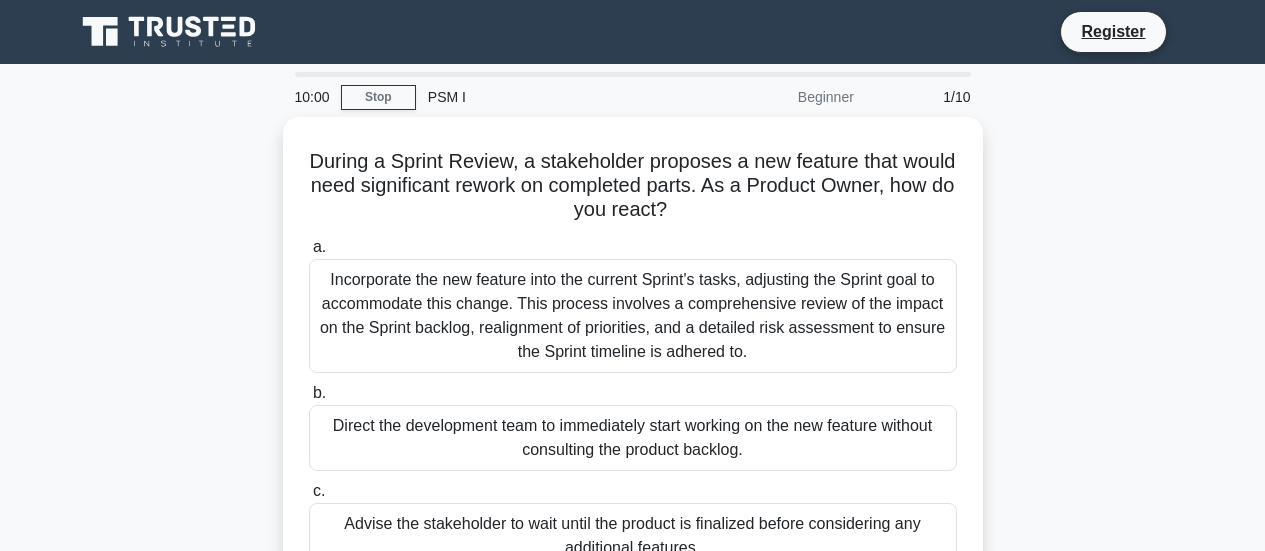 scroll, scrollTop: 0, scrollLeft: 0, axis: both 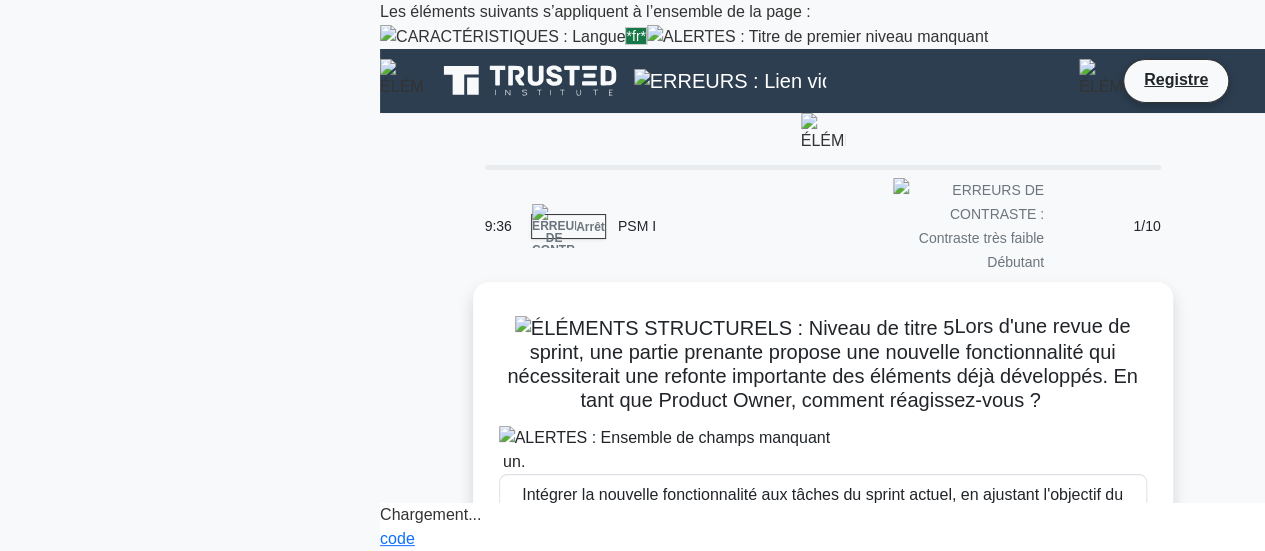 click on "Lors d'une revue de sprint, une partie prenante propose une nouvelle fonctionnalité qui nécessiterait une refonte importante des éléments déjà développés. En tant que Product Owner, comment réagissez-vous ?
.spinner_0XTQ{transform-origin:center;animation:spinner_y6GP .75s linear infinite}@keyframes spinner_y6GP{100%{transform:rotate(360deg)}}
un.
b. c. d." at bounding box center (822, 669) 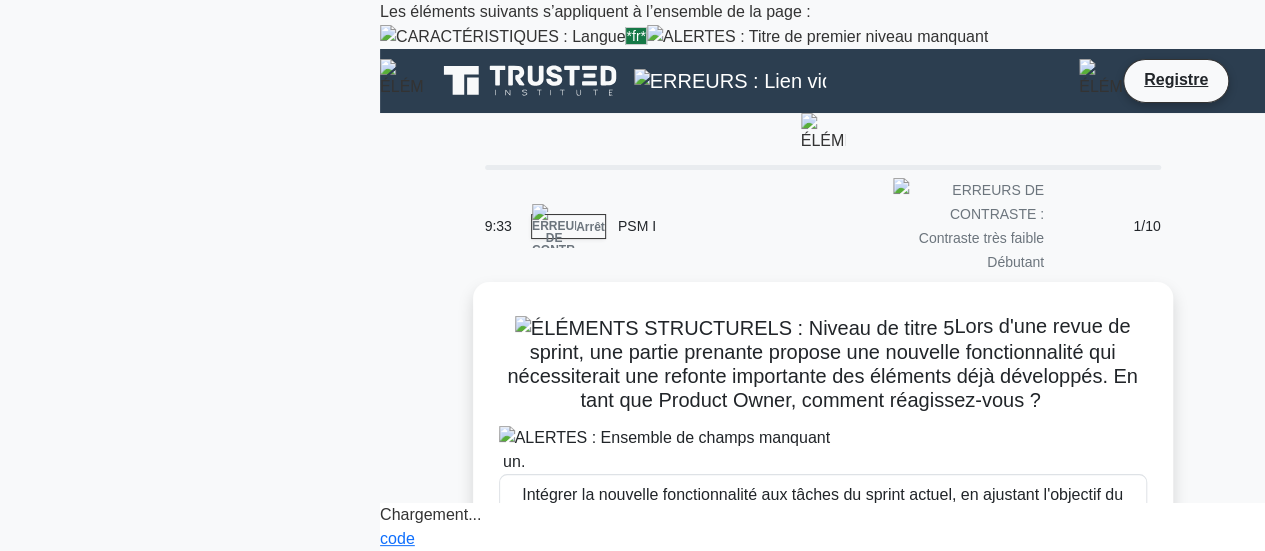 click on "Les éléments suivants s’appliquent à l’ensemble de la page : *fr*" at bounding box center [822, 24] 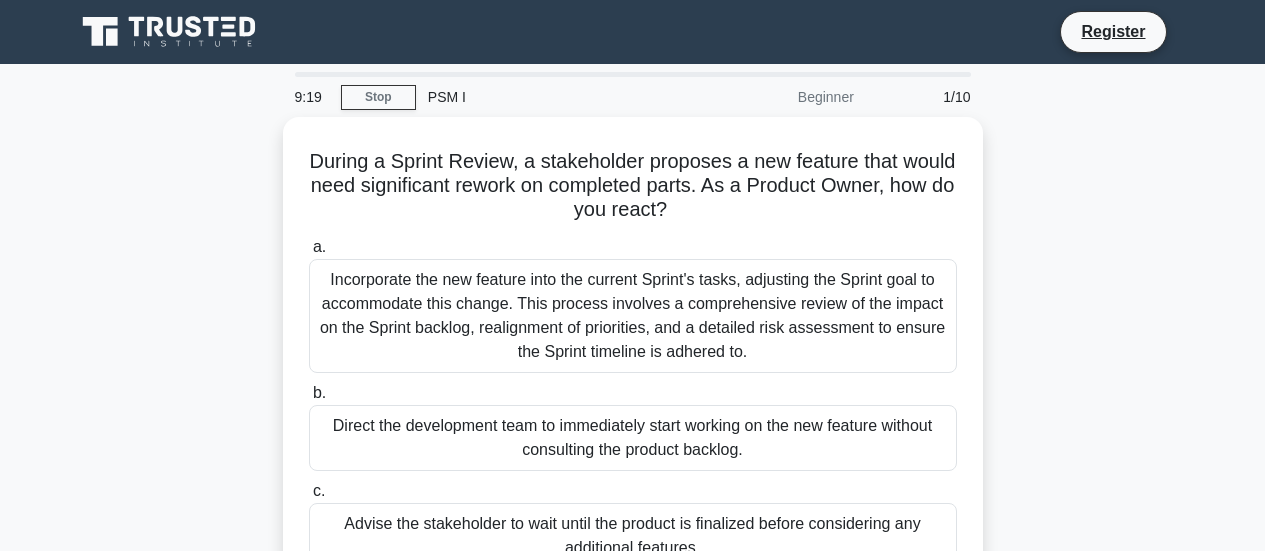 scroll, scrollTop: 0, scrollLeft: 0, axis: both 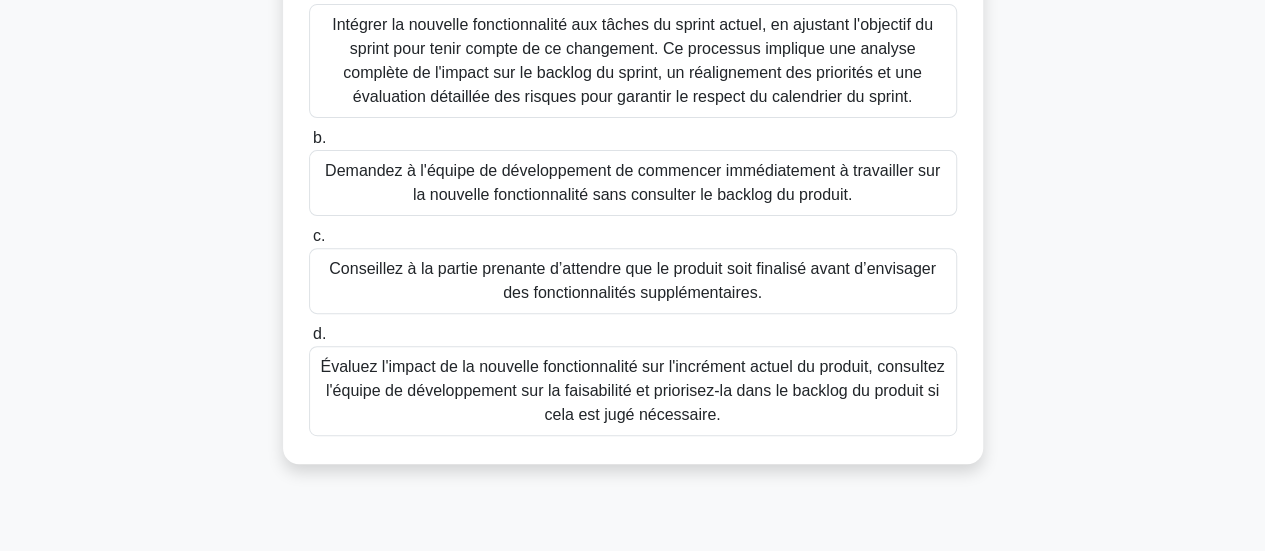 click on "Évaluez l'impact de la nouvelle fonctionnalité sur l'incrément actuel du produit, consultez l'équipe de développement sur la faisabilité et priorisez-la dans le backlog du produit si cela est jugé nécessaire." at bounding box center [632, 390] 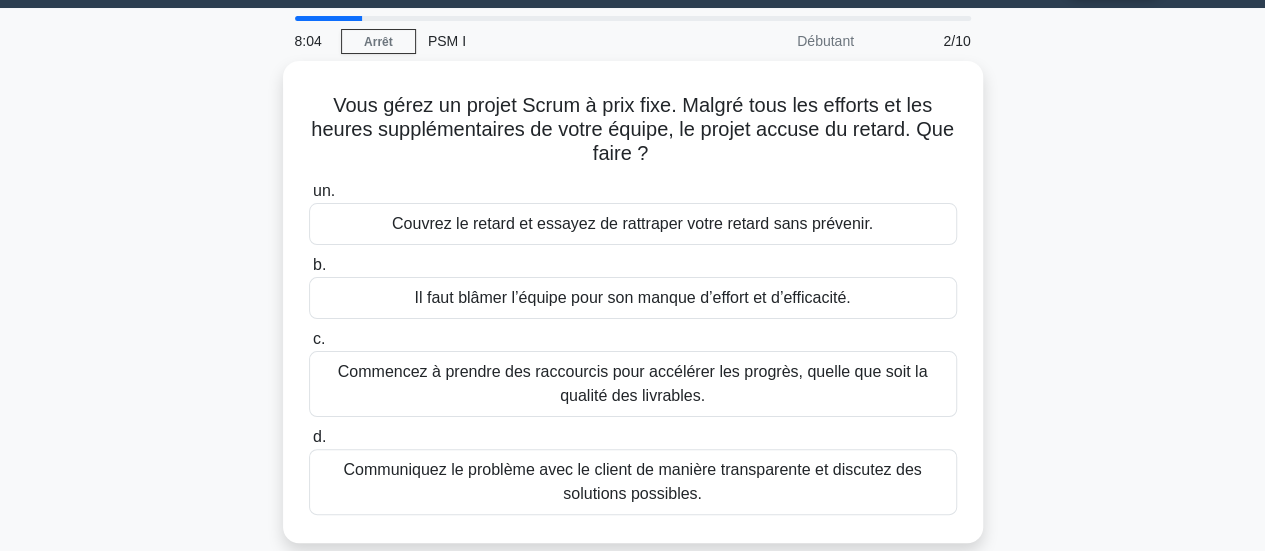 scroll, scrollTop: 0, scrollLeft: 0, axis: both 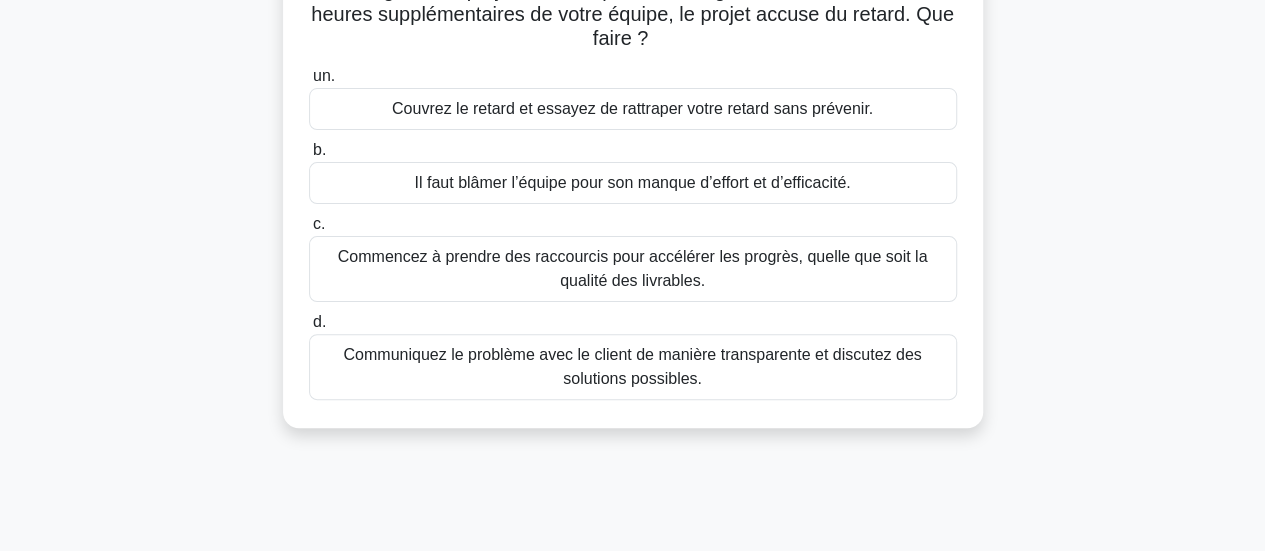 click on "Communiquez le problème avec le client de manière transparente et discutez des solutions possibles." at bounding box center (632, 366) 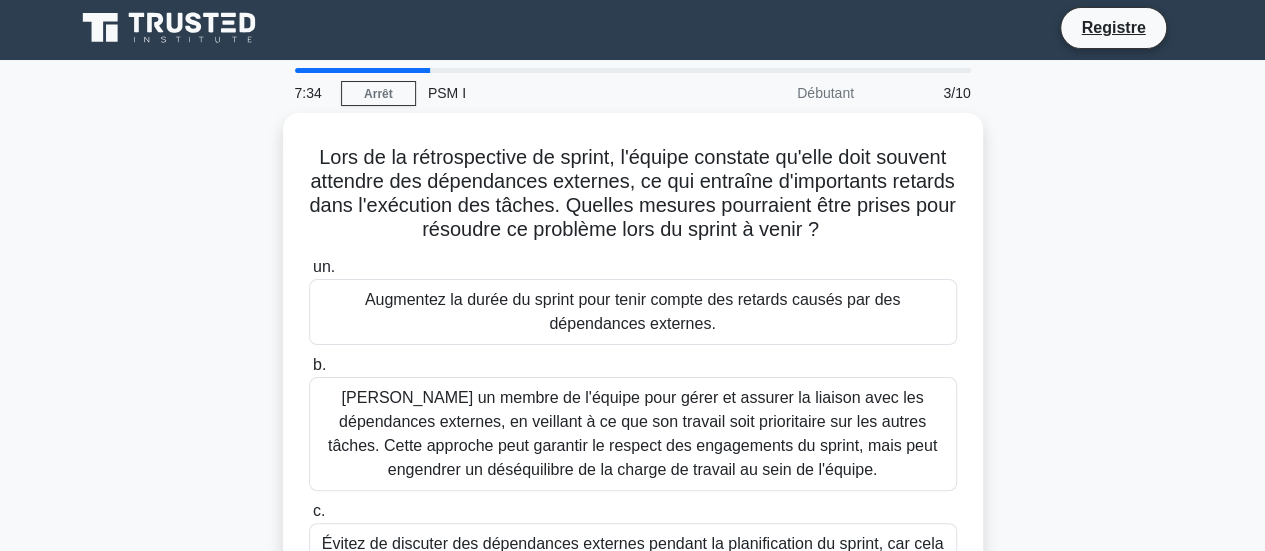 scroll, scrollTop: 0, scrollLeft: 0, axis: both 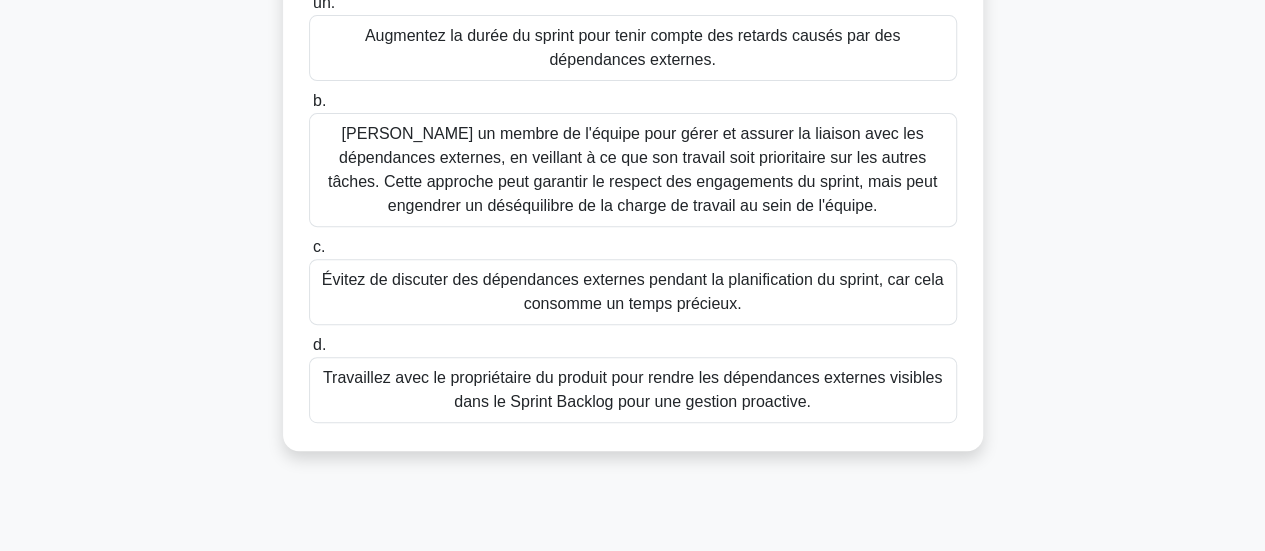 click on "Travaillez avec le propriétaire du produit pour rendre les dépendances externes visibles dans le Sprint Backlog pour une gestion proactive." at bounding box center (632, 389) 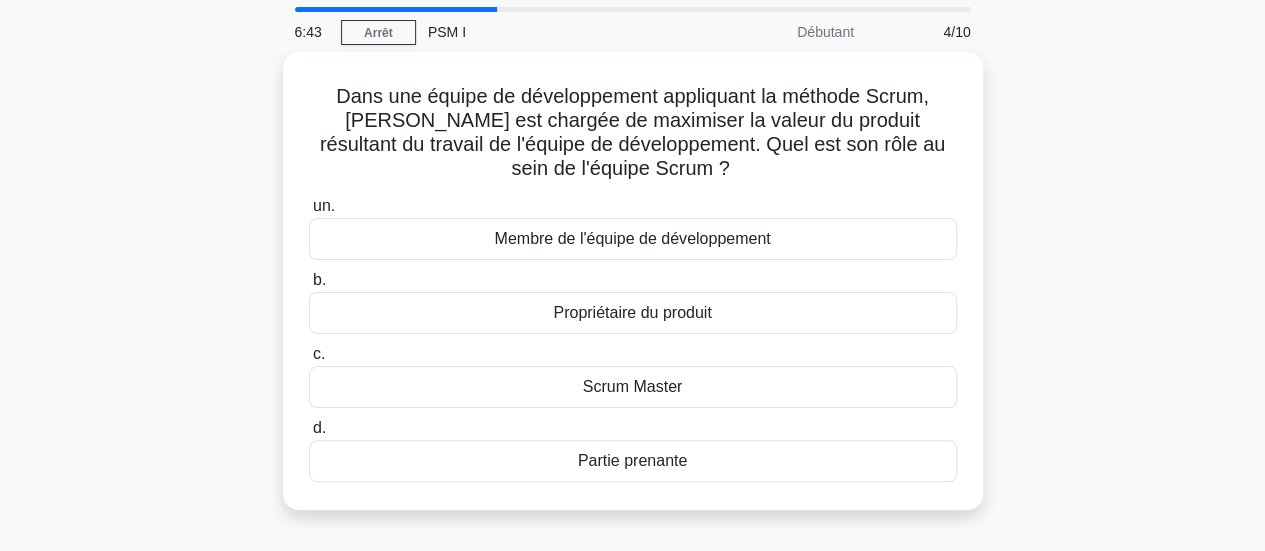 scroll, scrollTop: 0, scrollLeft: 0, axis: both 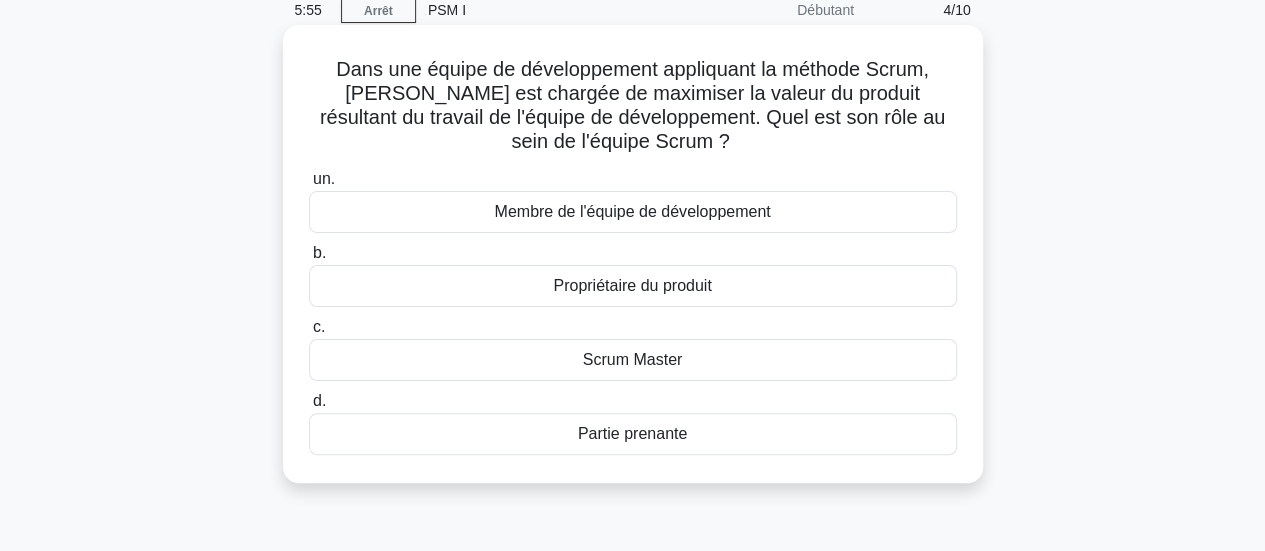 click on "Membre de l'équipe de développement" at bounding box center [632, 211] 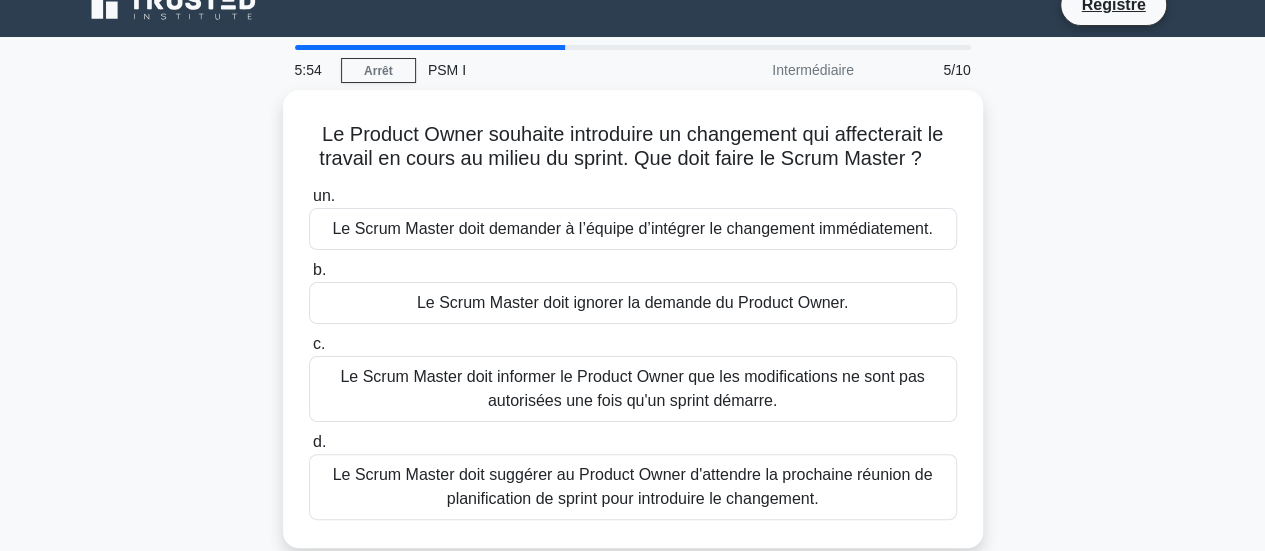 scroll, scrollTop: 0, scrollLeft: 0, axis: both 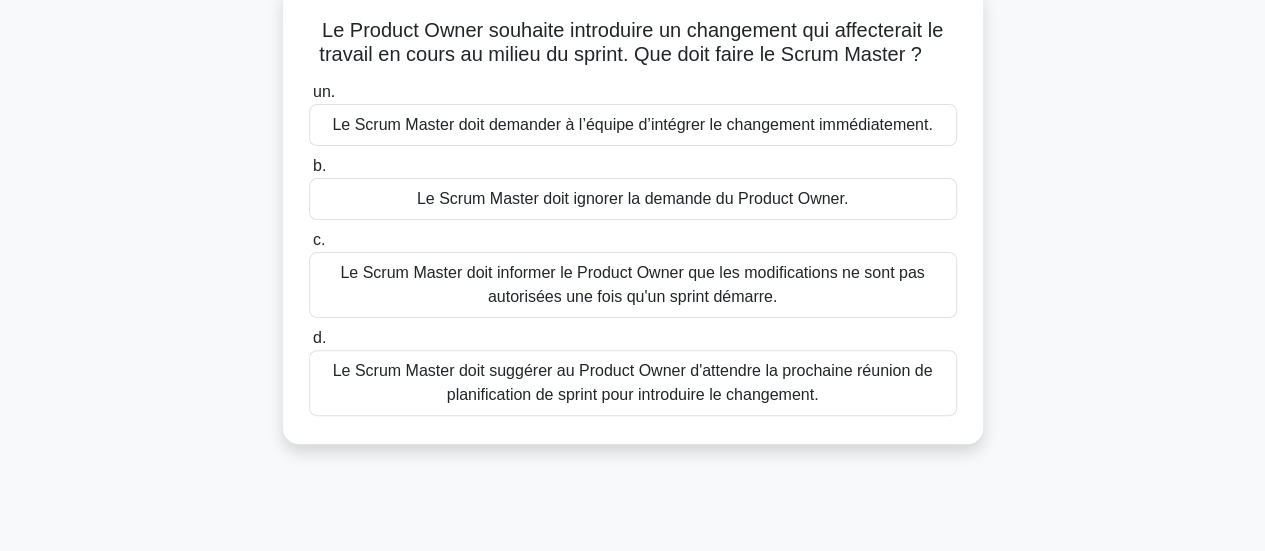 click on "Le Scrum Master doit informer le Product Owner que les modifications ne sont pas autorisées une fois qu'un sprint démarre." at bounding box center (632, 284) 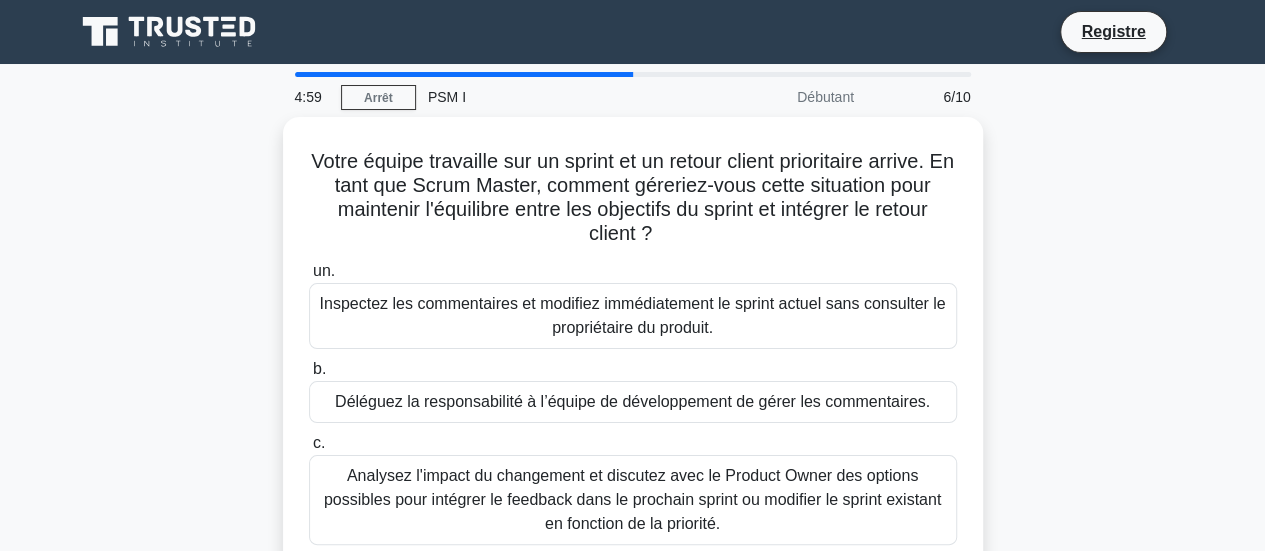 scroll, scrollTop: 0, scrollLeft: 0, axis: both 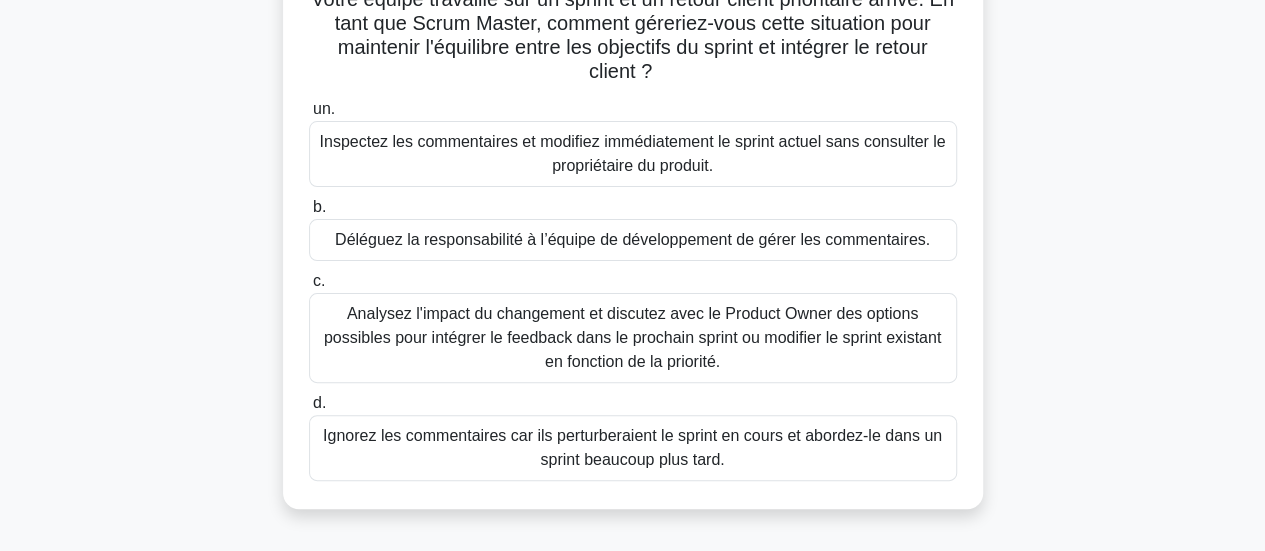 click on "Analysez l'impact du changement et discutez avec le Product Owner des options possibles pour intégrer le feedback dans le prochain sprint ou modifier le sprint existant en fonction de la priorité." at bounding box center (632, 337) 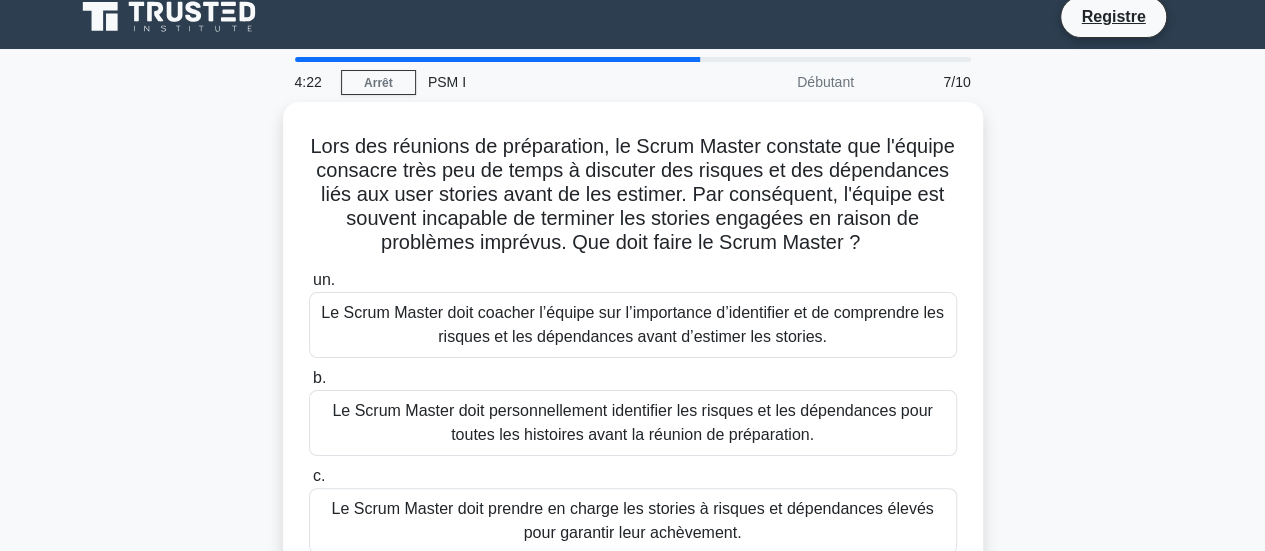 scroll, scrollTop: 0, scrollLeft: 0, axis: both 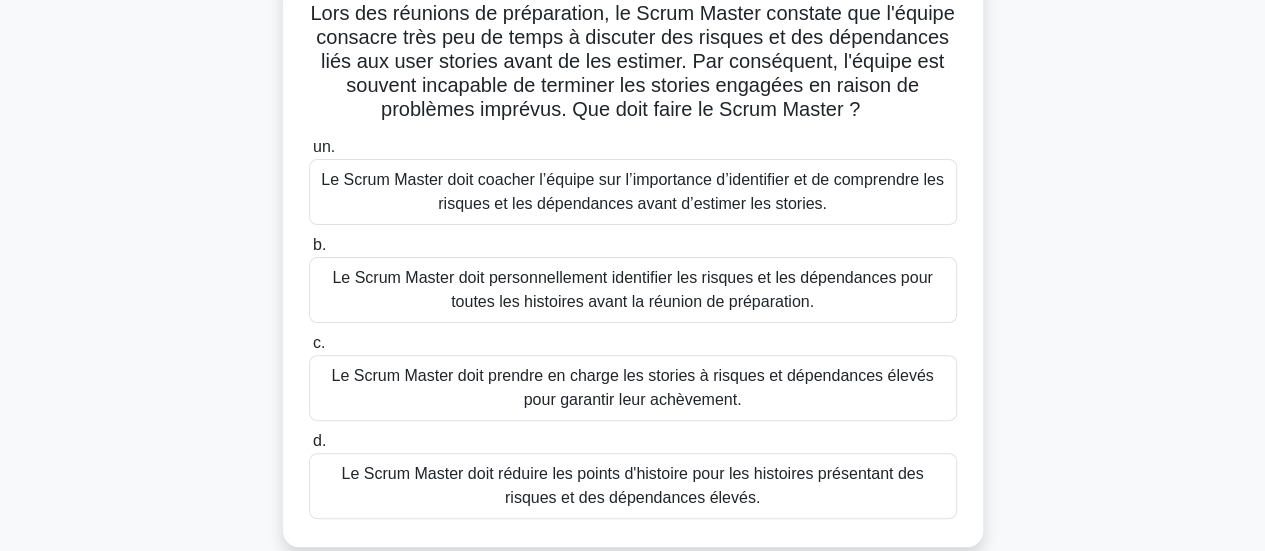 click on "Le Scrum Master doit coacher l’équipe sur l’importance d’identifier et de comprendre les risques et les dépendances avant d’estimer les stories." at bounding box center (632, 191) 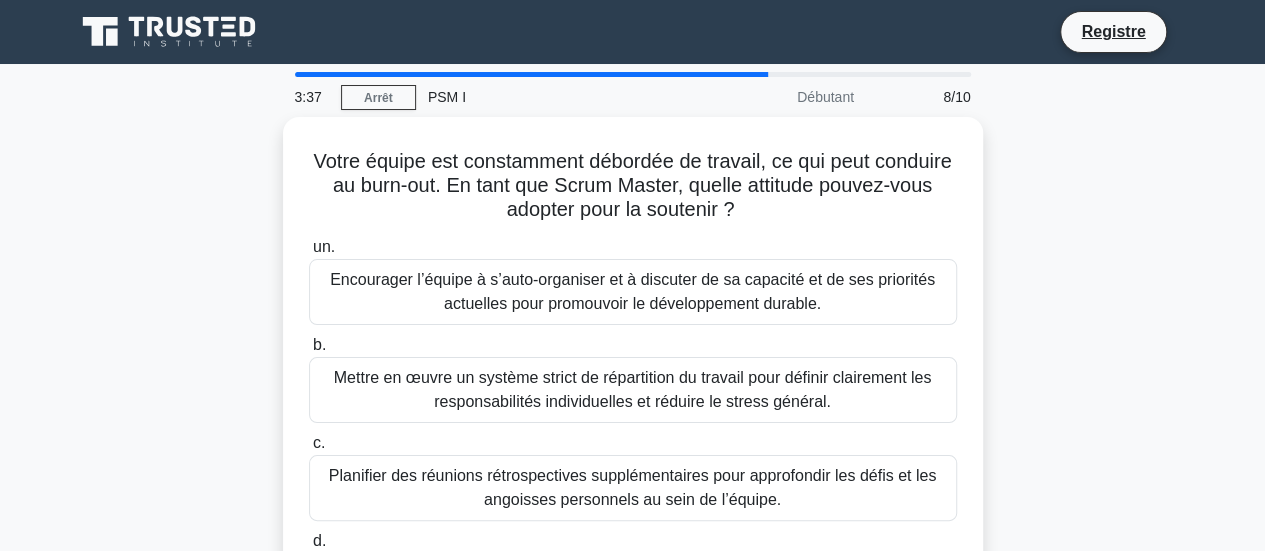 scroll, scrollTop: 0, scrollLeft: 0, axis: both 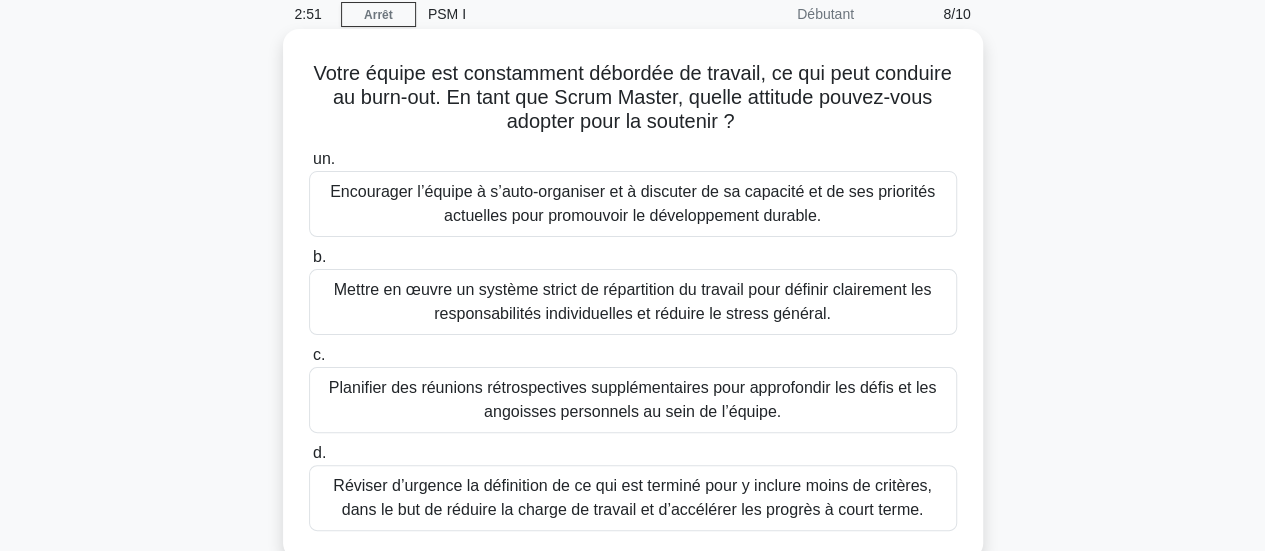 click on "Encourager l’équipe à s’auto-organiser et à discuter de sa capacité et de ses priorités actuelles pour promouvoir le développement durable." at bounding box center (632, 203) 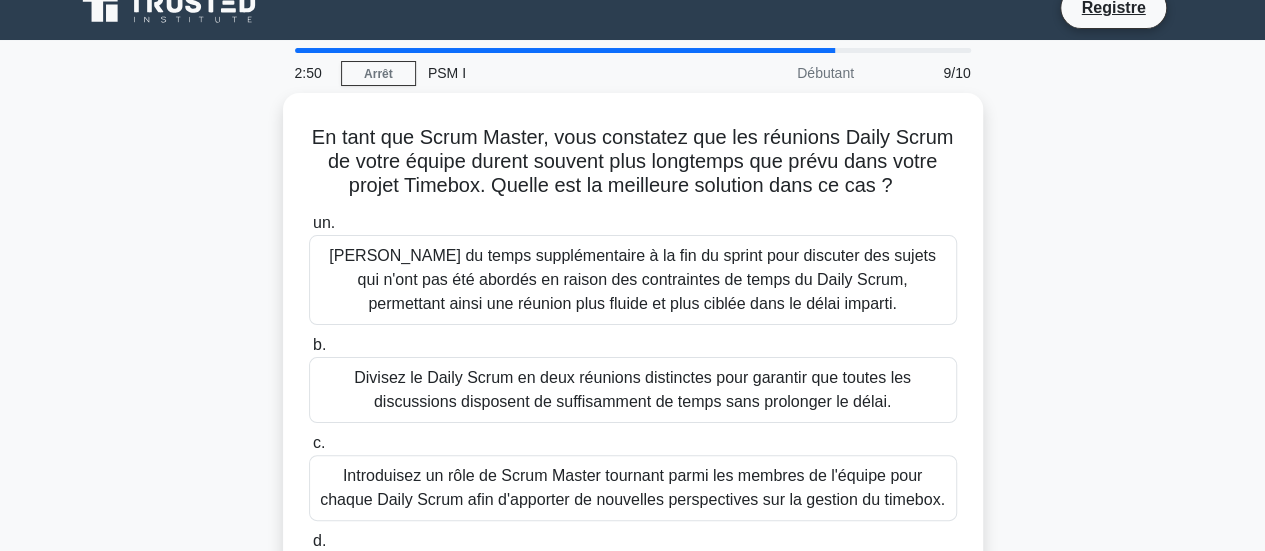 scroll, scrollTop: 0, scrollLeft: 0, axis: both 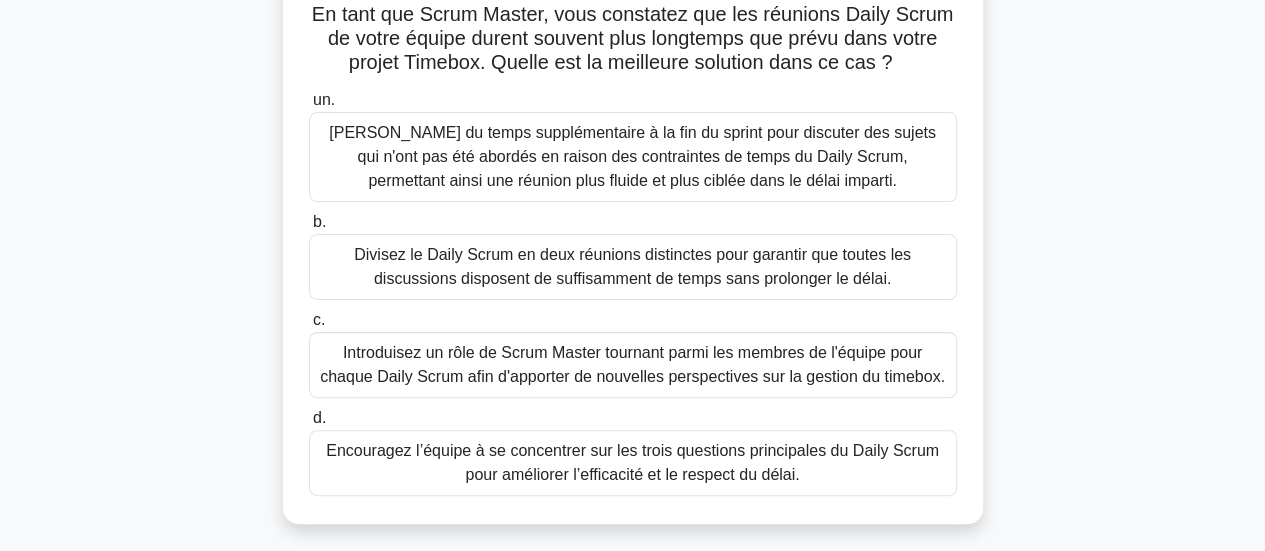 click on "Encouragez l’équipe à se concentrer sur les trois questions principales du Daily Scrum pour améliorer l’efficacité et le respect du délai." at bounding box center (632, 462) 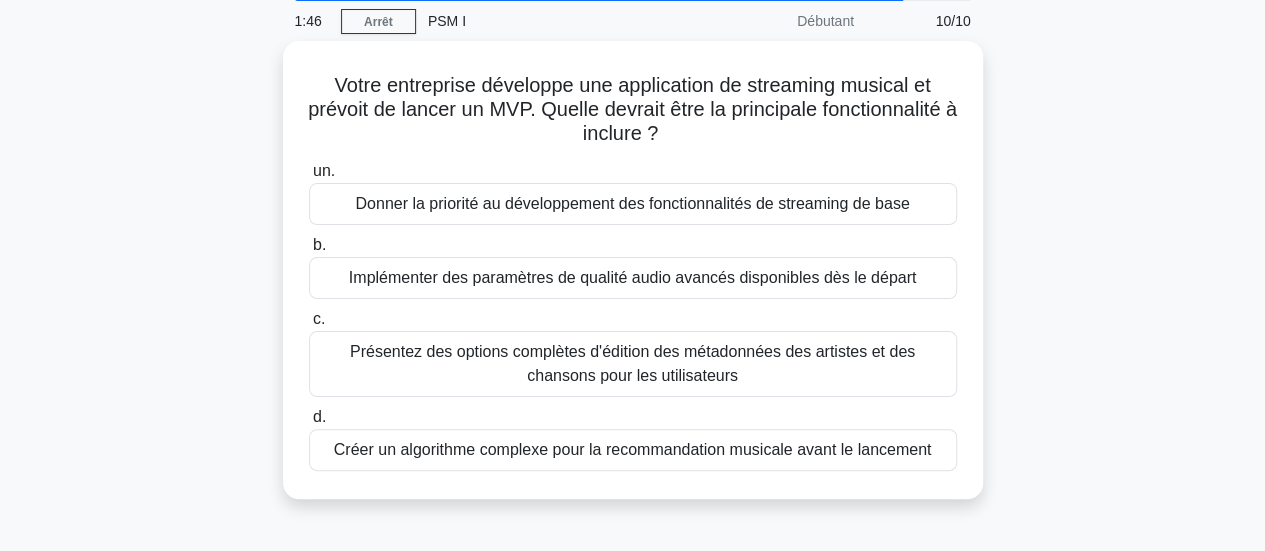 scroll, scrollTop: 0, scrollLeft: 0, axis: both 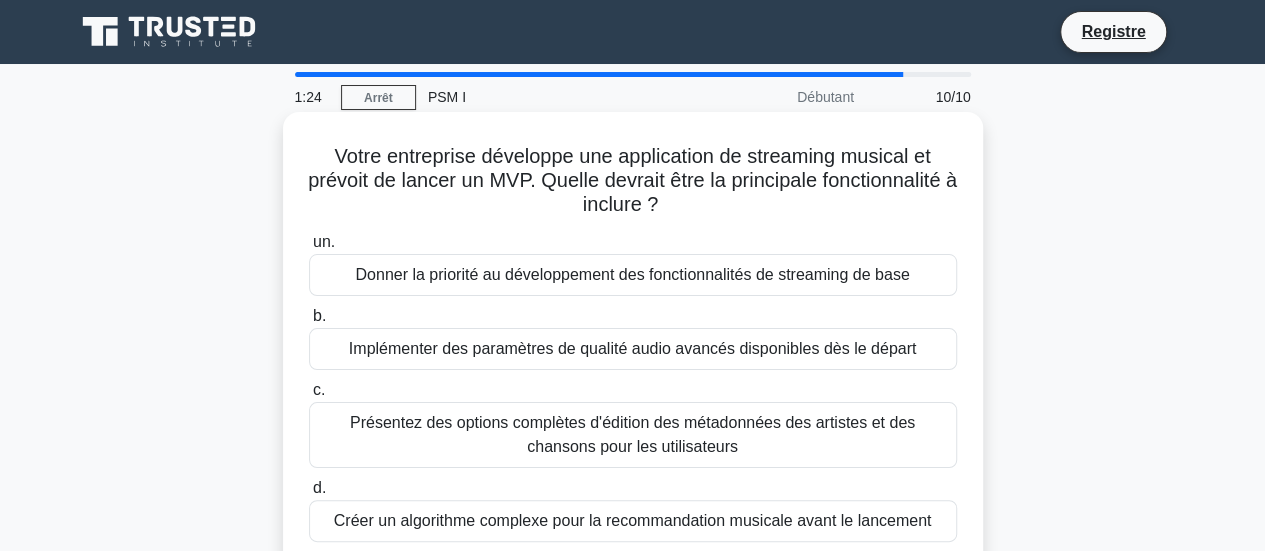 click on "Donner la priorité au développement des fonctionnalités de streaming de base" at bounding box center [632, 274] 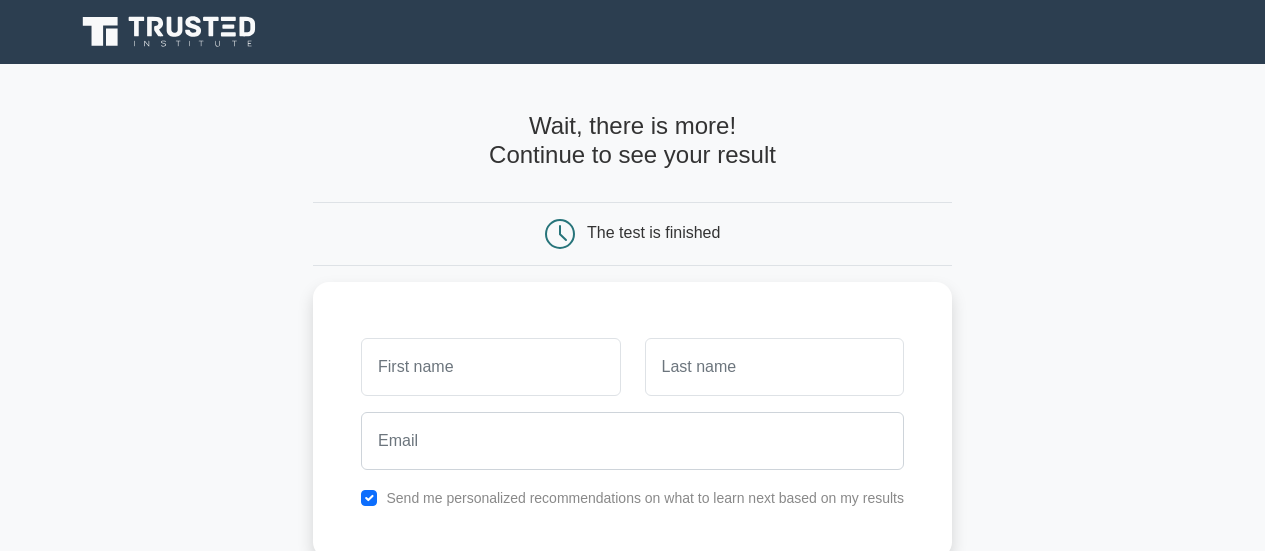 scroll, scrollTop: 0, scrollLeft: 0, axis: both 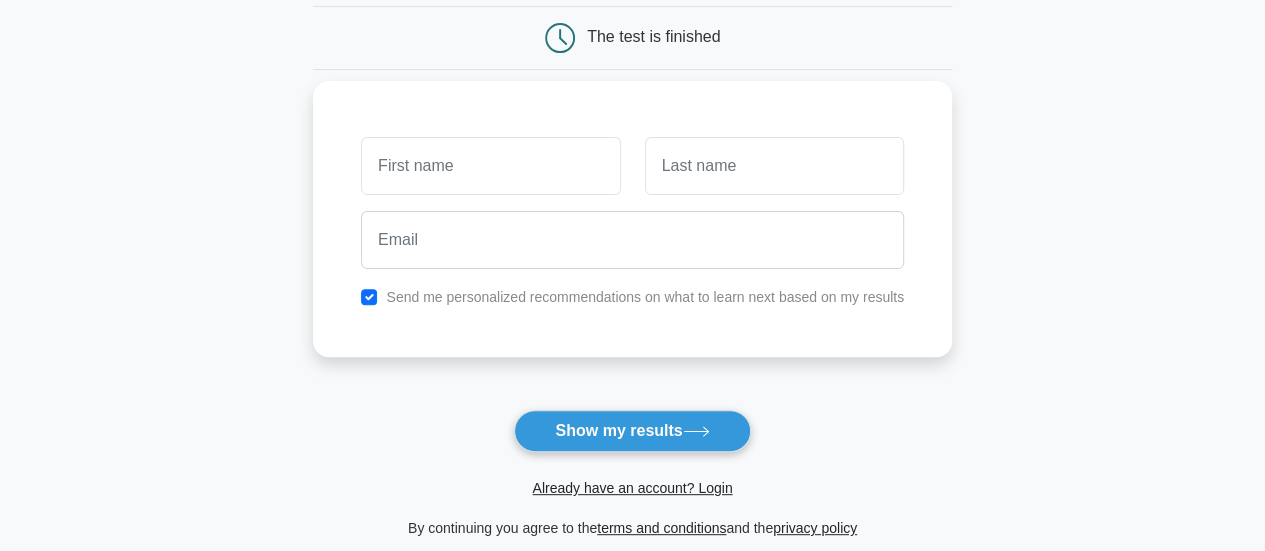 click on "Send me personalized recommendations on what to learn next based on my results" at bounding box center [645, 297] 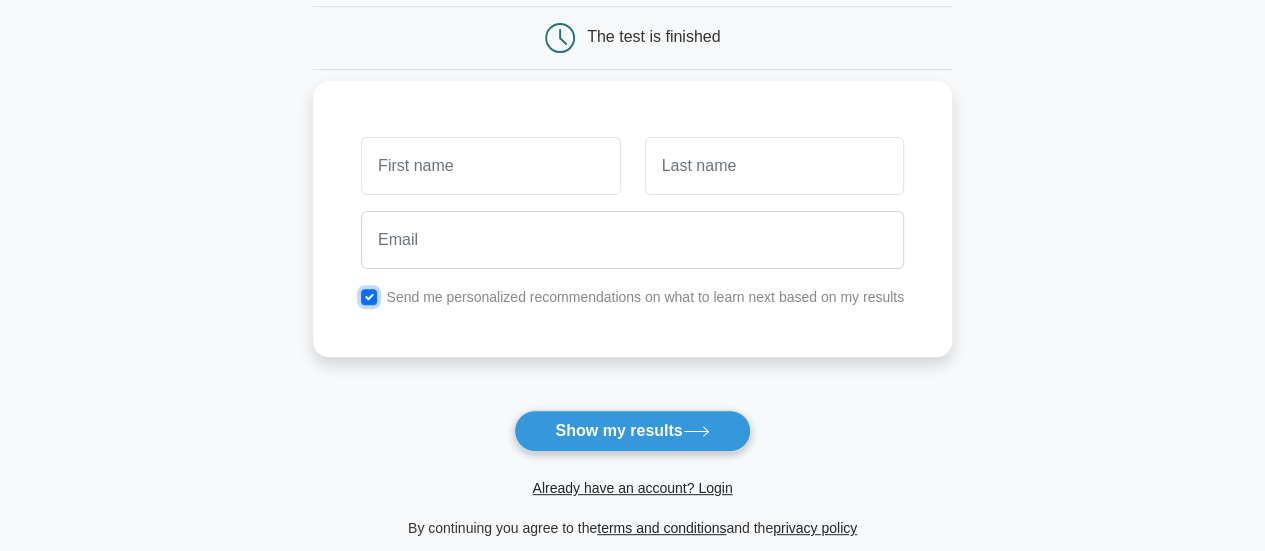 click at bounding box center [369, 297] 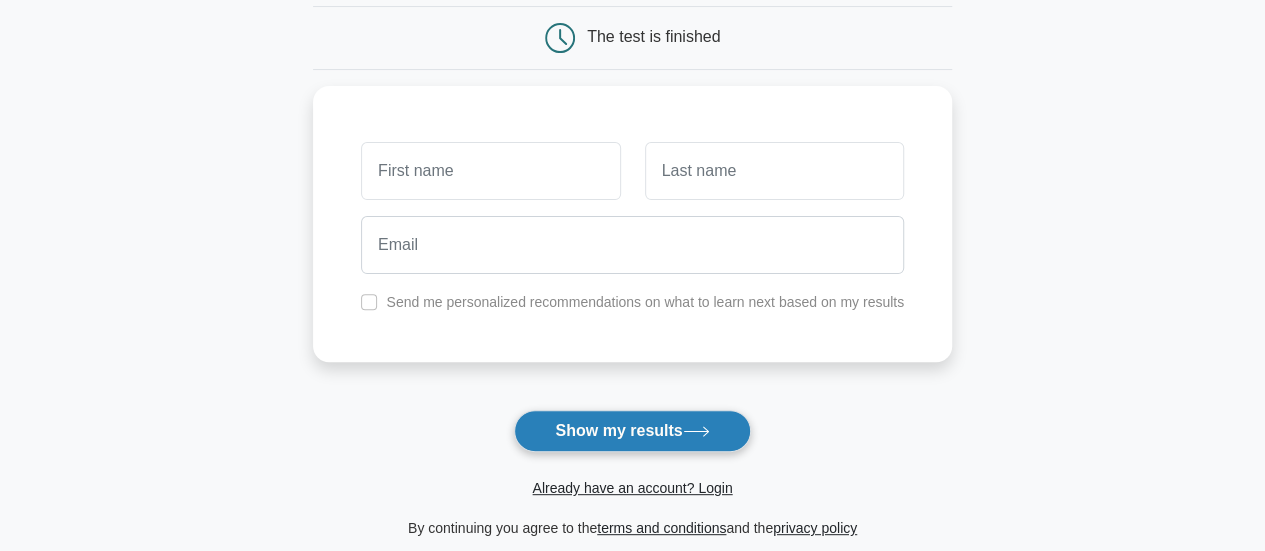 click on "Show my results" at bounding box center (632, 431) 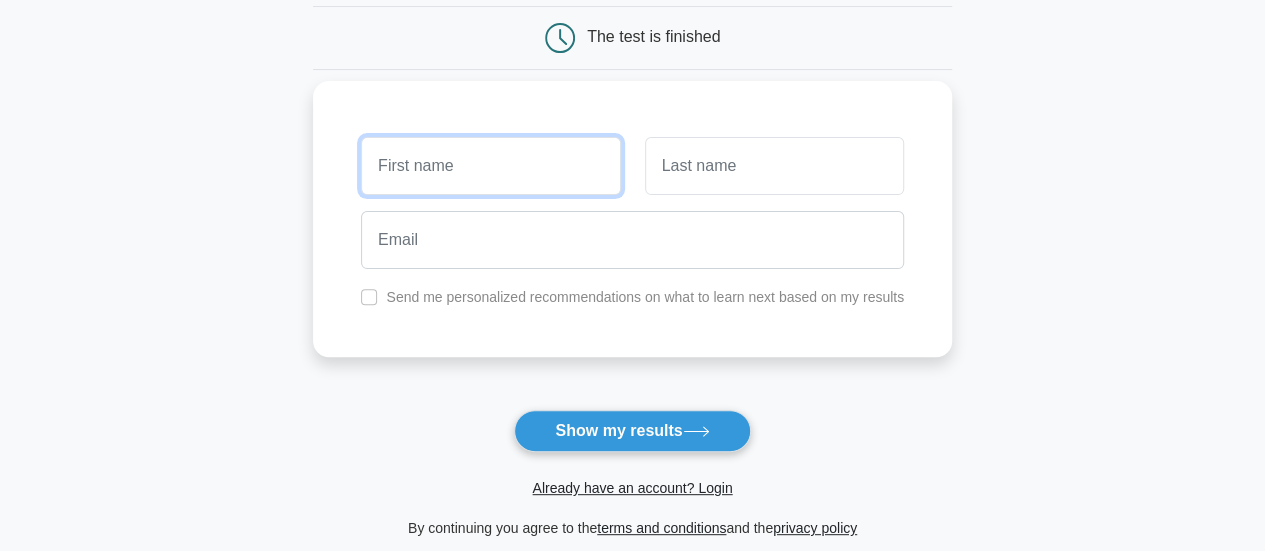 click at bounding box center [490, 166] 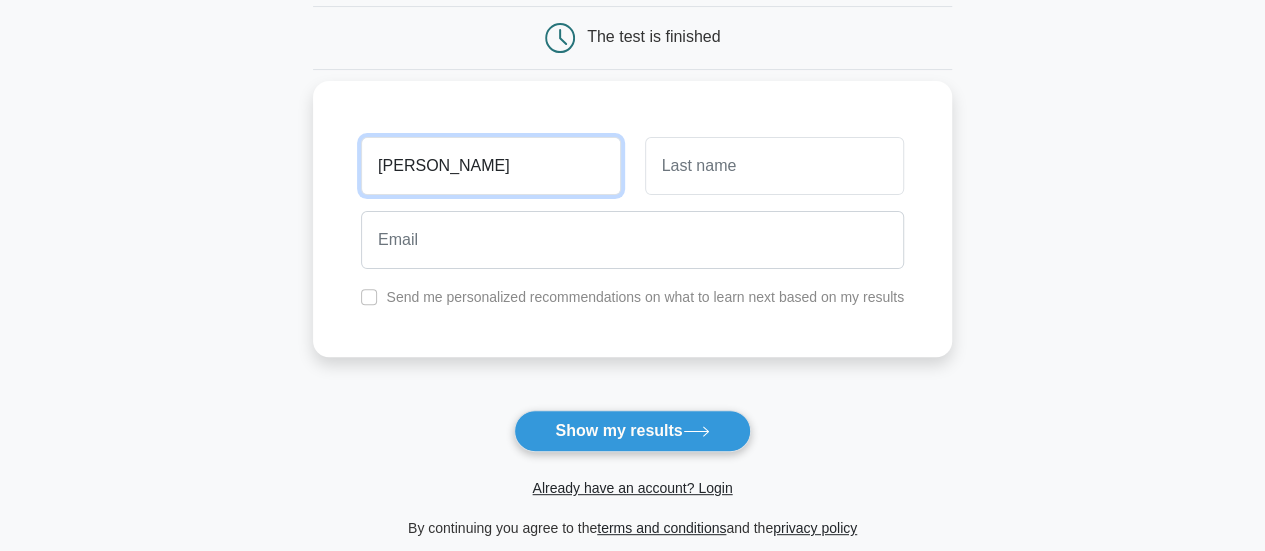 type on "[PERSON_NAME]" 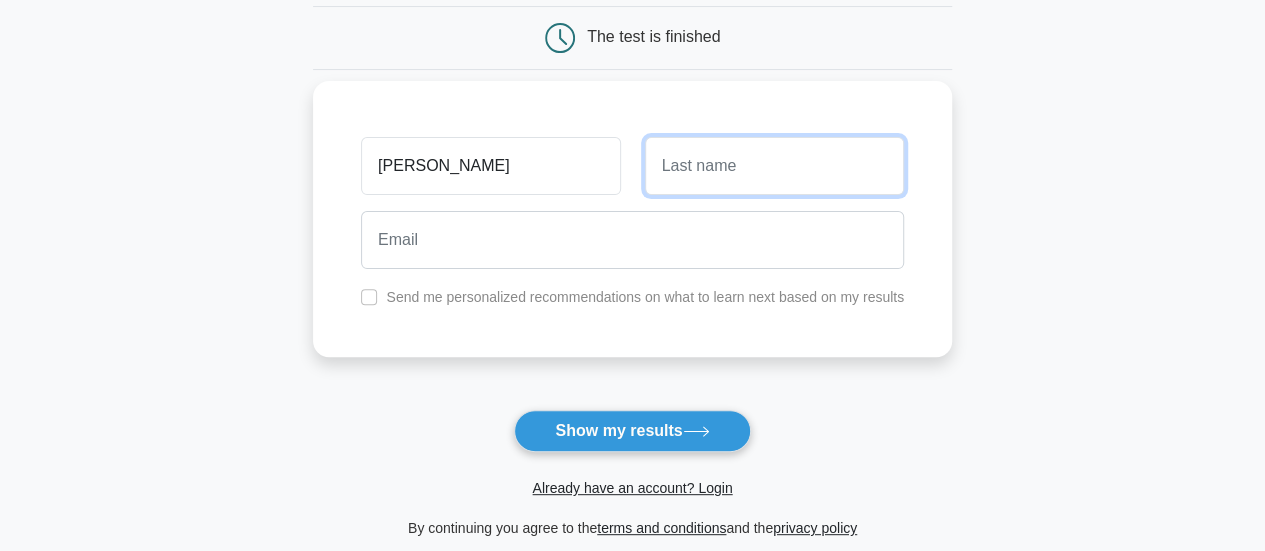 click at bounding box center [774, 166] 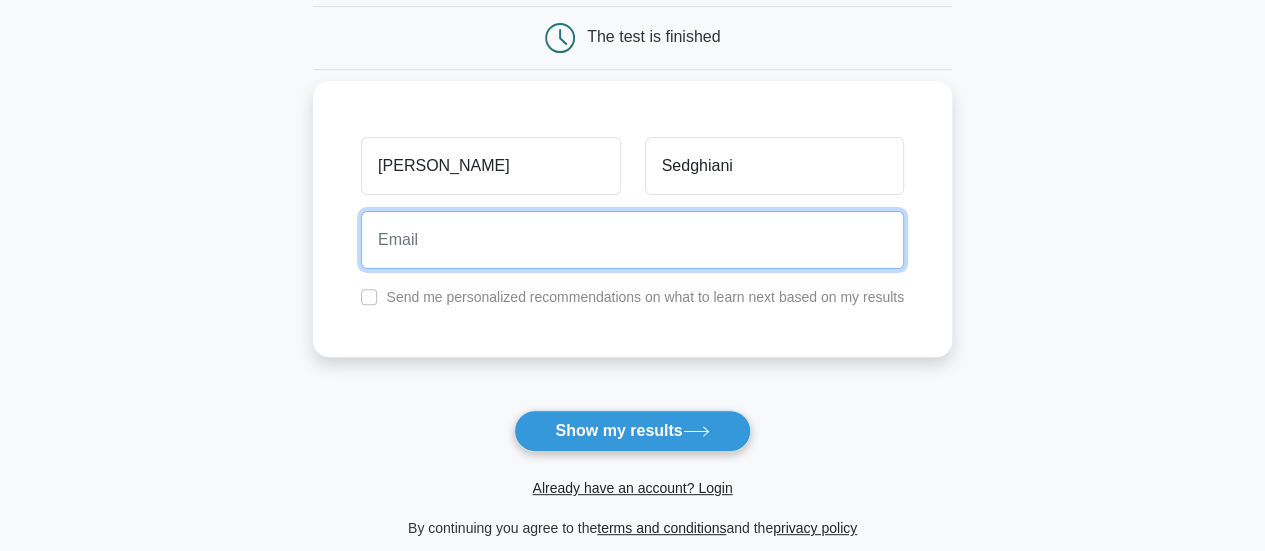 click at bounding box center [632, 240] 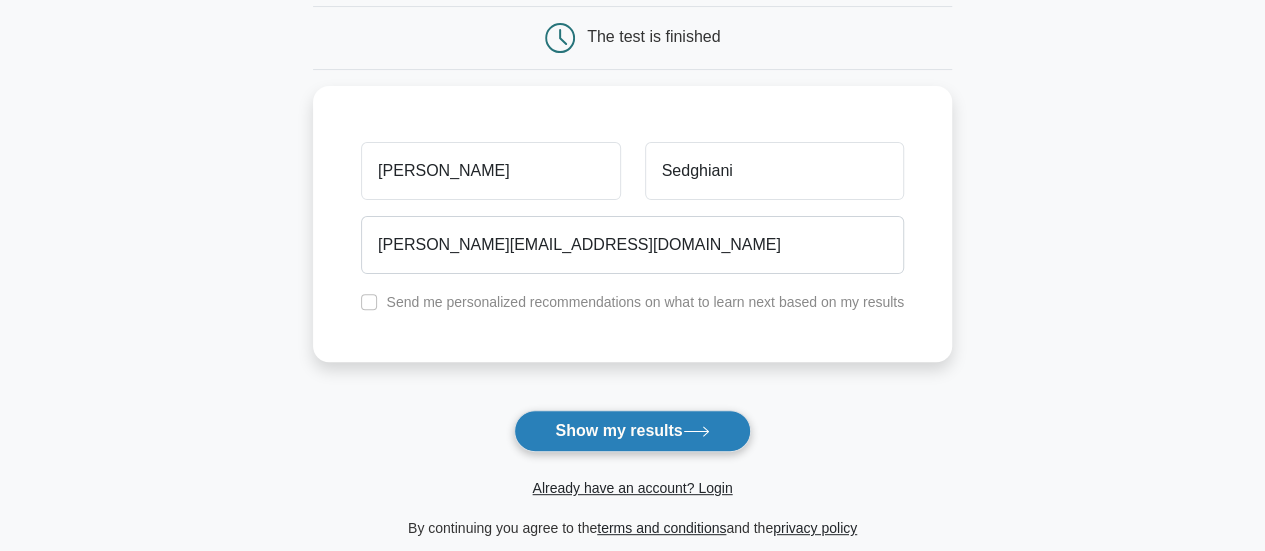 click on "Show my results" at bounding box center (632, 431) 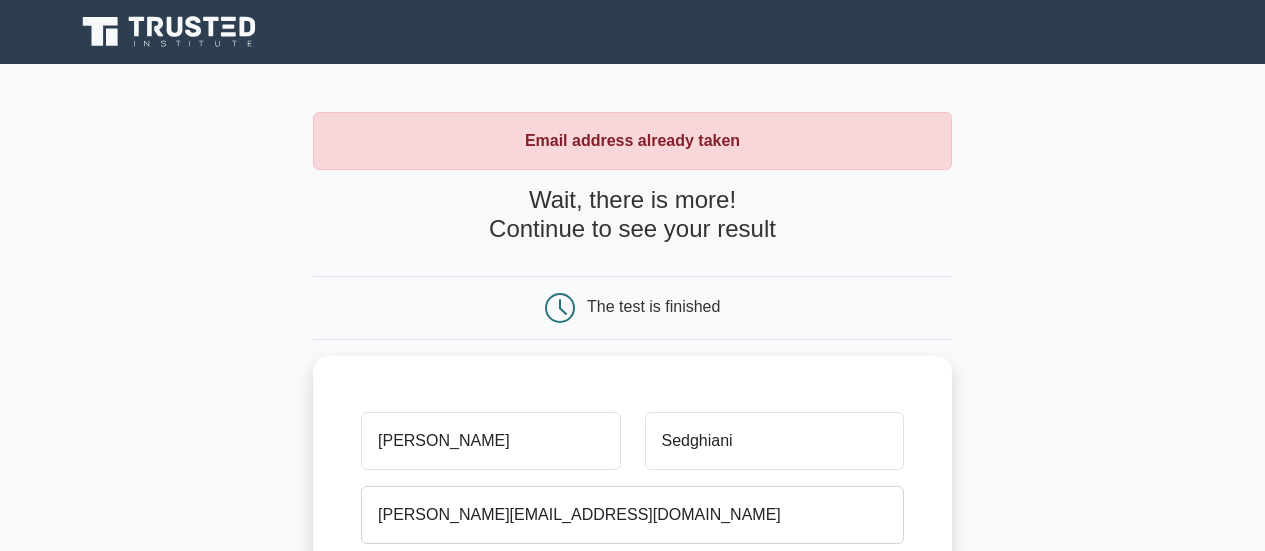 scroll, scrollTop: 0, scrollLeft: 0, axis: both 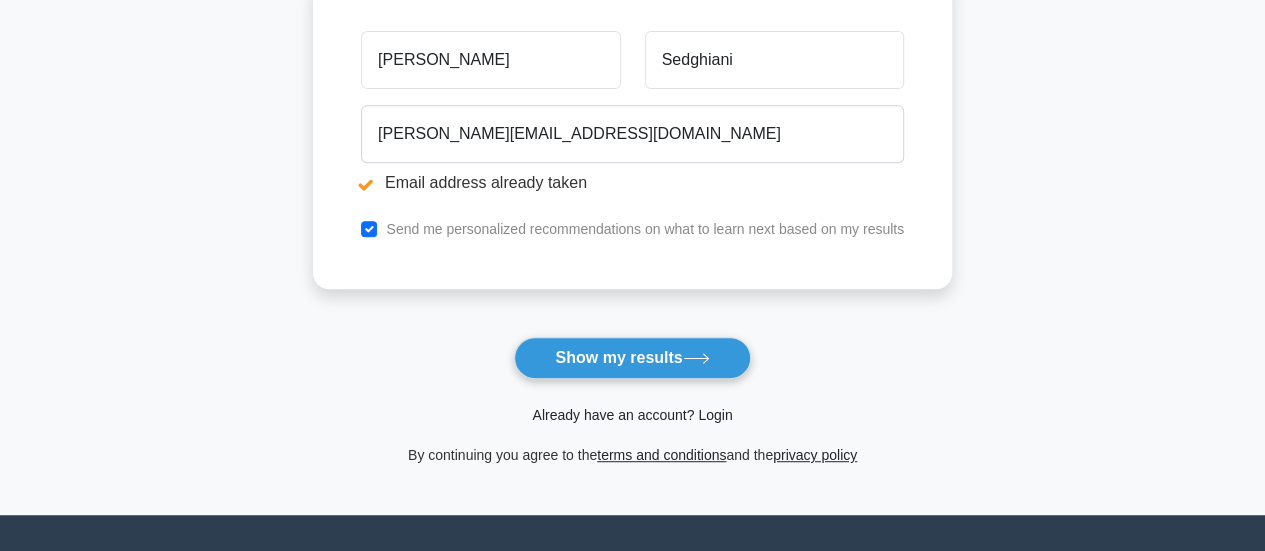 click on "Already have an account? Login" at bounding box center (632, 415) 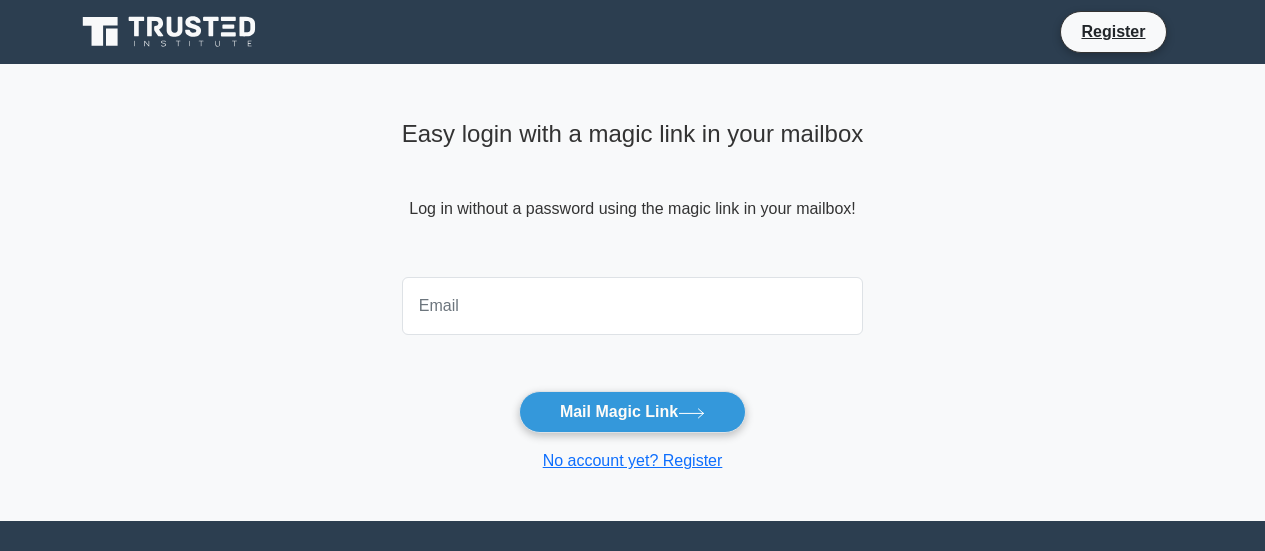 scroll, scrollTop: 0, scrollLeft: 0, axis: both 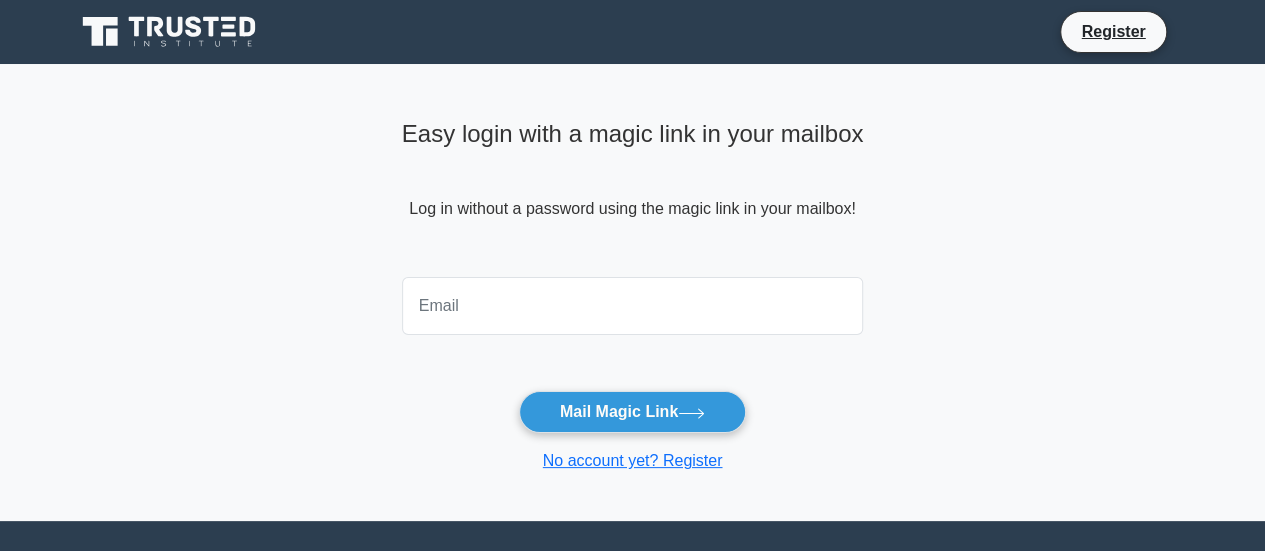 click at bounding box center [633, 306] 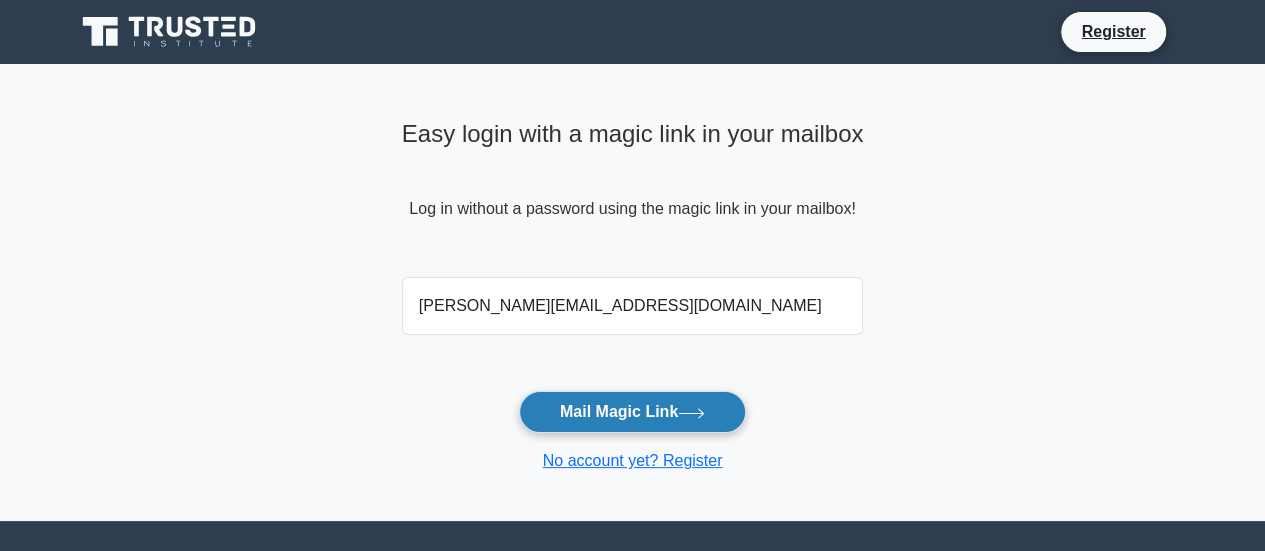 click on "Mail Magic Link" at bounding box center (632, 412) 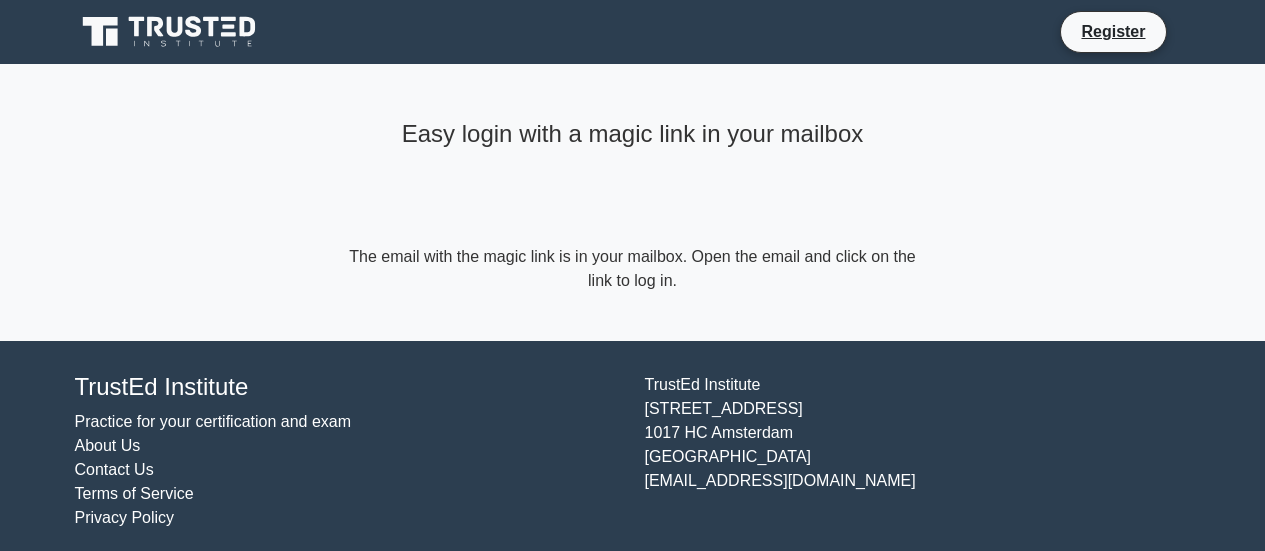 scroll, scrollTop: 0, scrollLeft: 0, axis: both 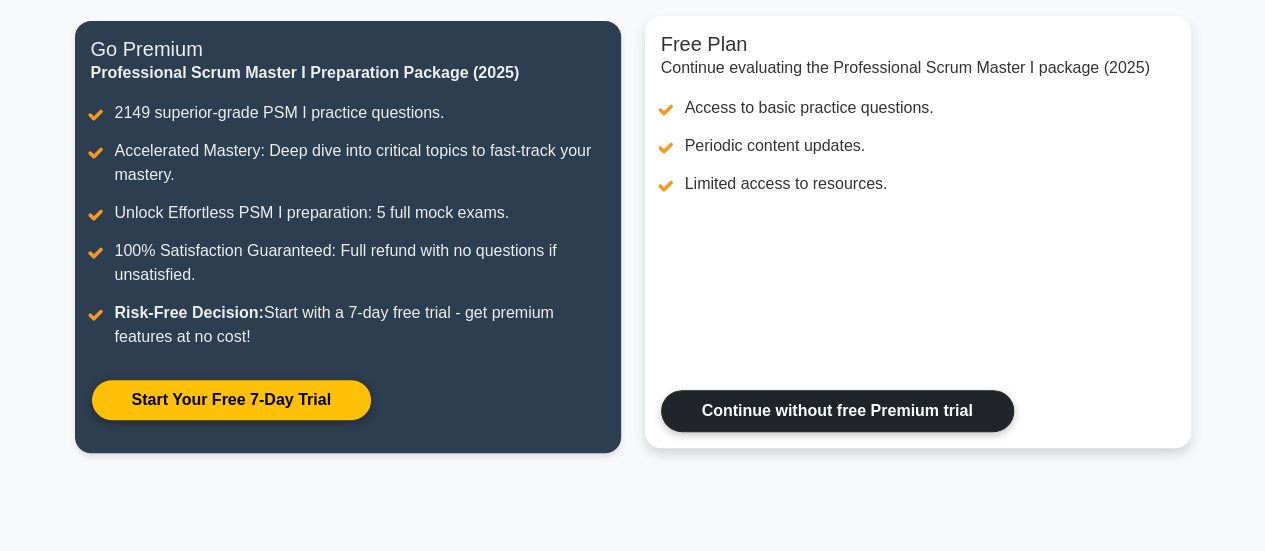 click on "Continue without free Premium trial" at bounding box center (837, 411) 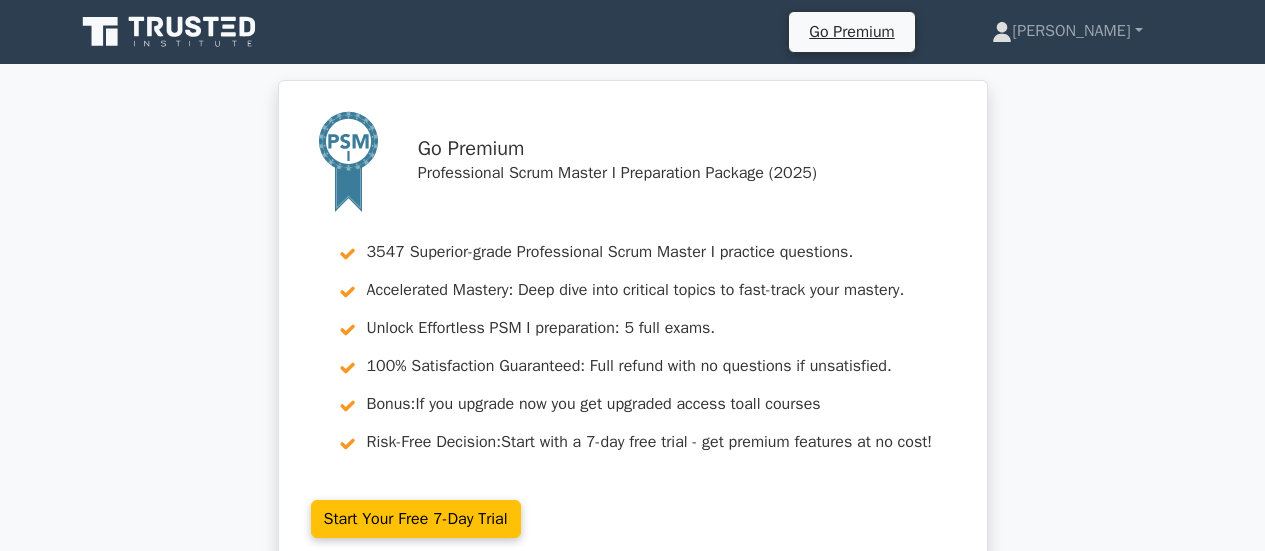 scroll, scrollTop: 0, scrollLeft: 0, axis: both 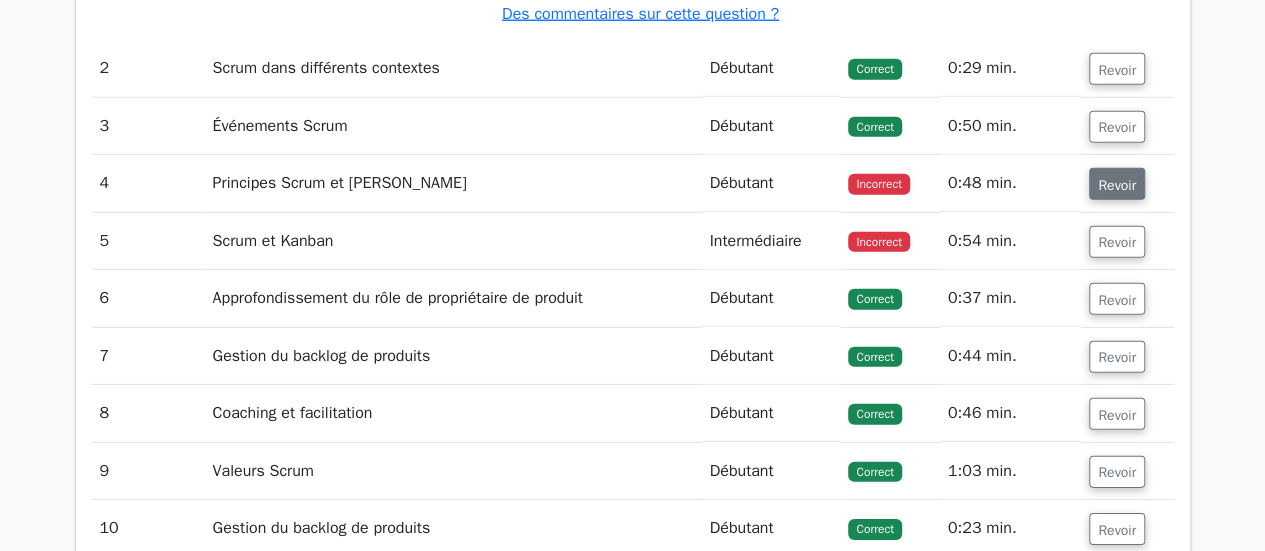 click on "Revoir" at bounding box center (1117, 184) 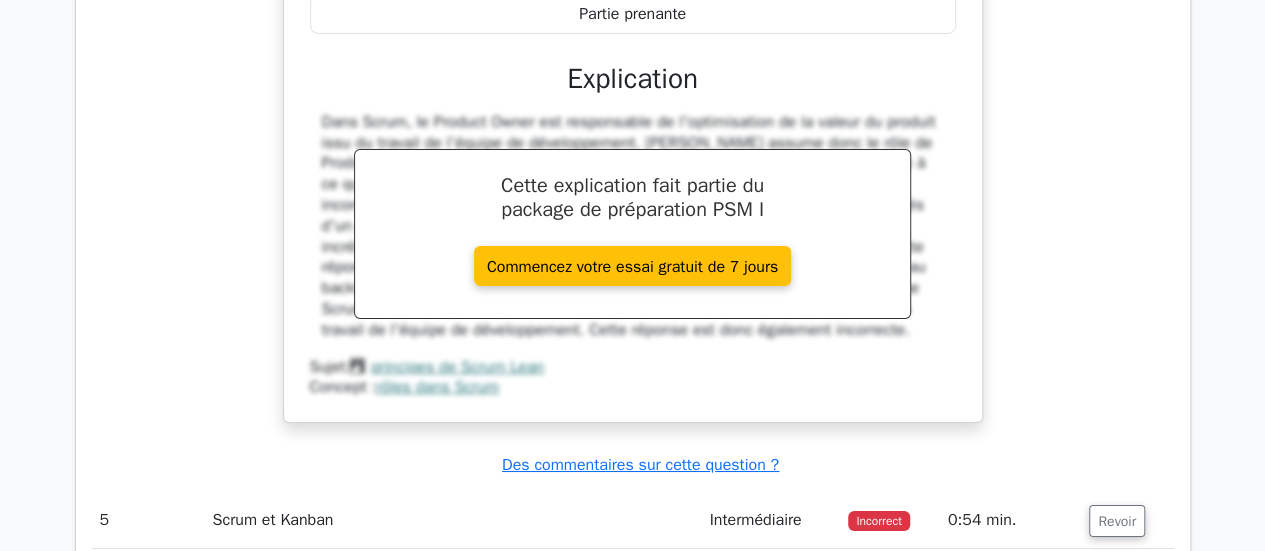 scroll, scrollTop: 3526, scrollLeft: 0, axis: vertical 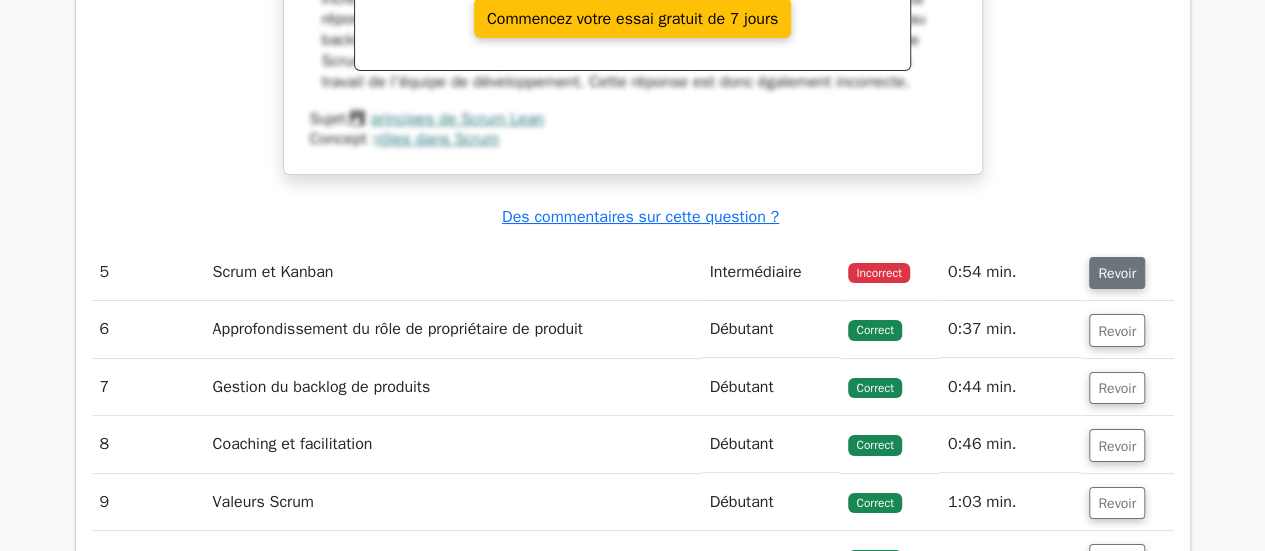 click on "Revoir" at bounding box center (1117, 273) 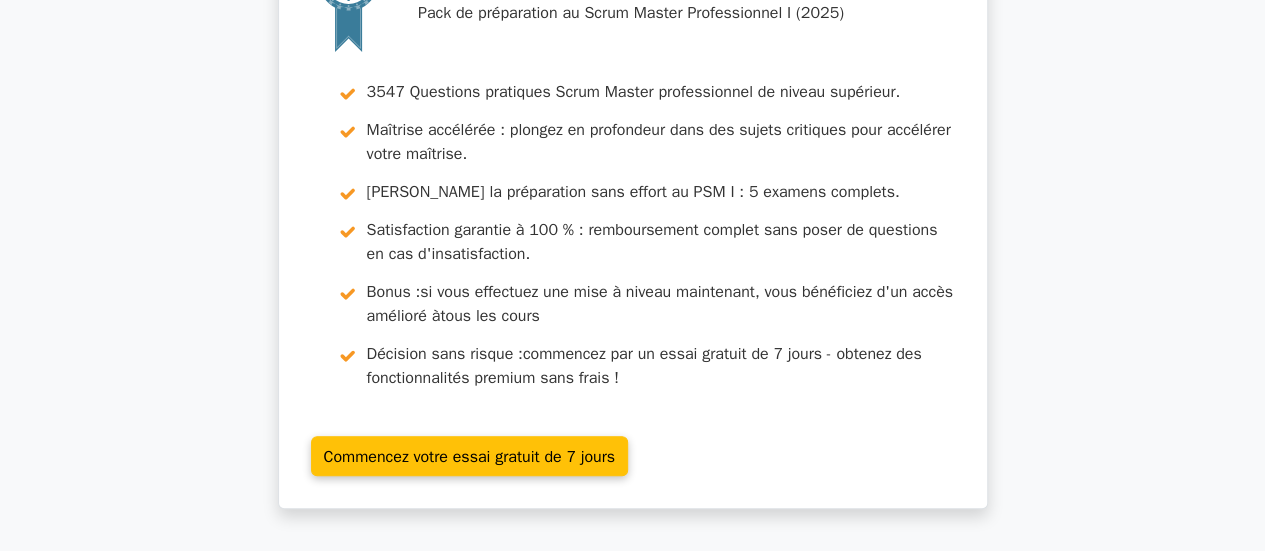 scroll, scrollTop: 0, scrollLeft: 0, axis: both 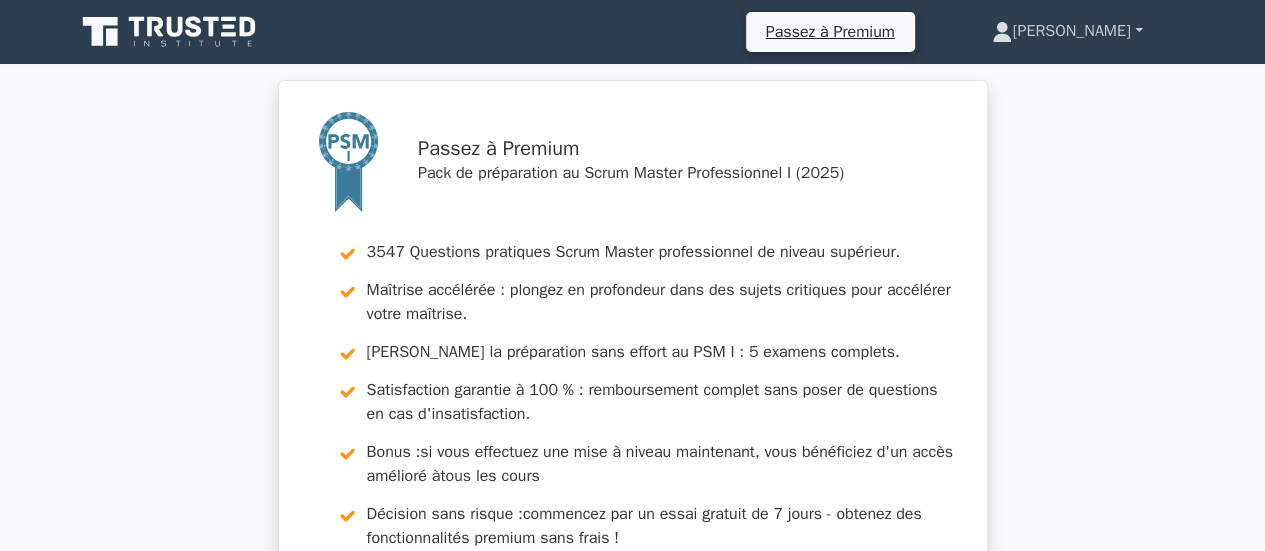 click on "[PERSON_NAME]" at bounding box center [1067, 31] 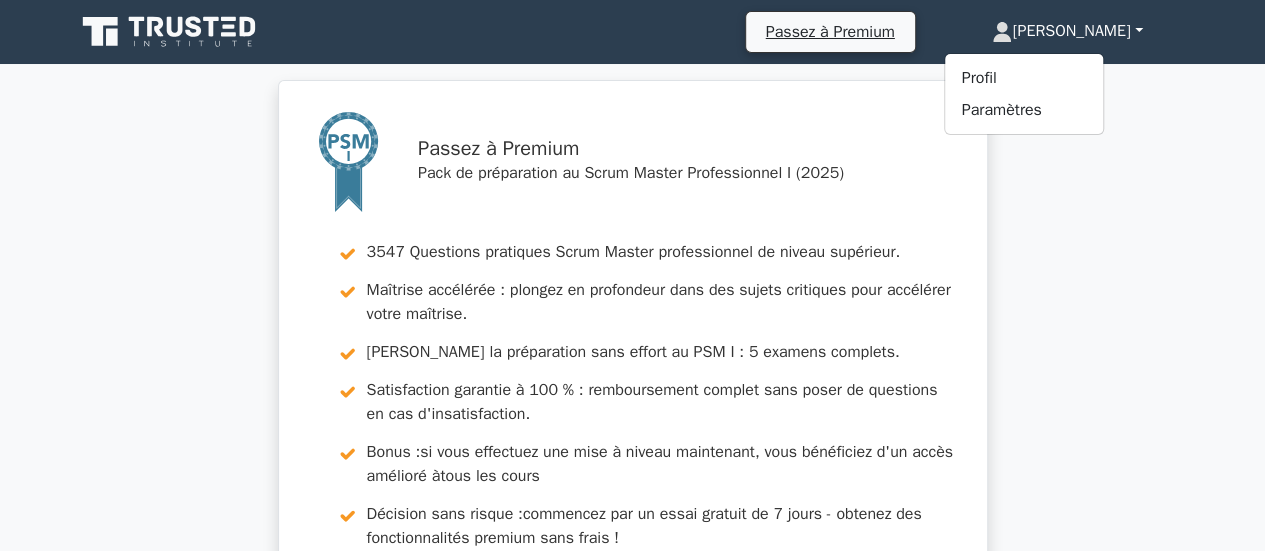 click 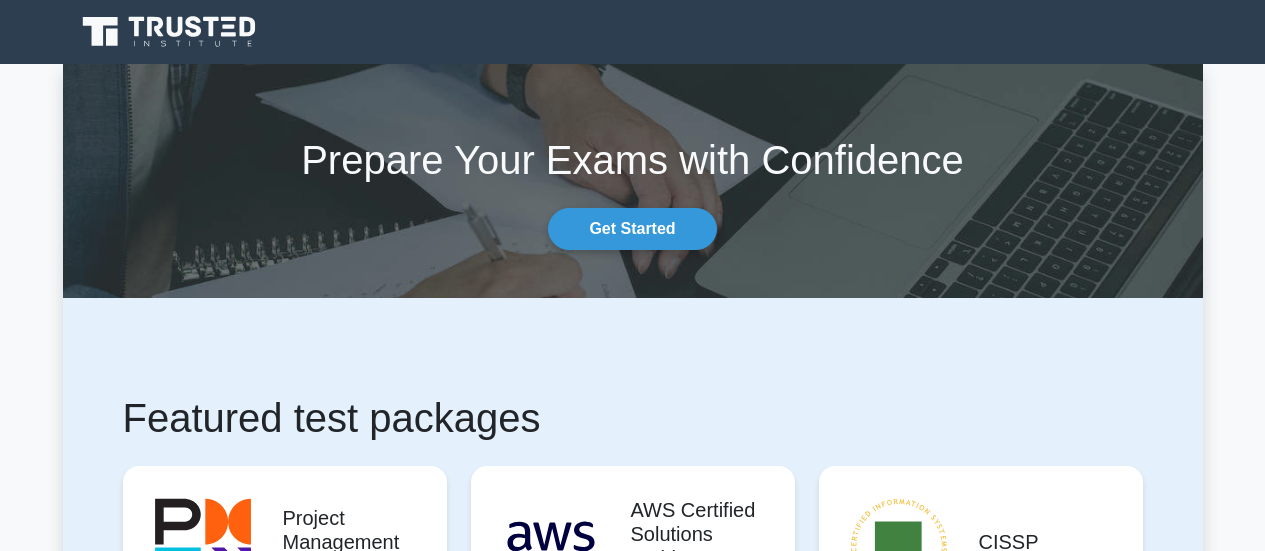 scroll, scrollTop: 0, scrollLeft: 0, axis: both 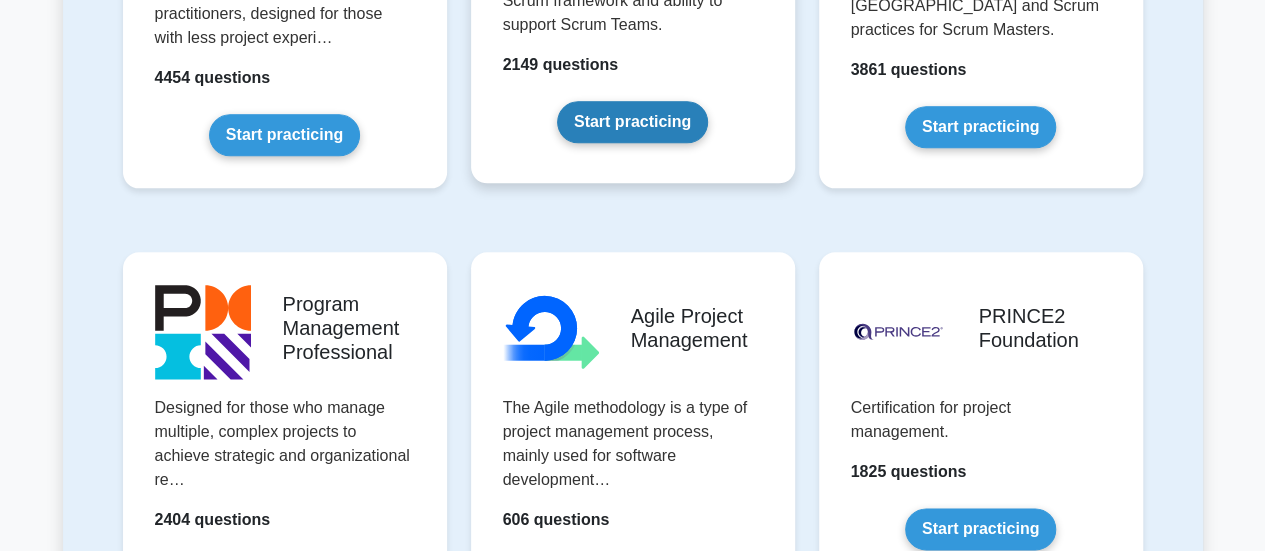 click on "Start practicing" at bounding box center [632, 122] 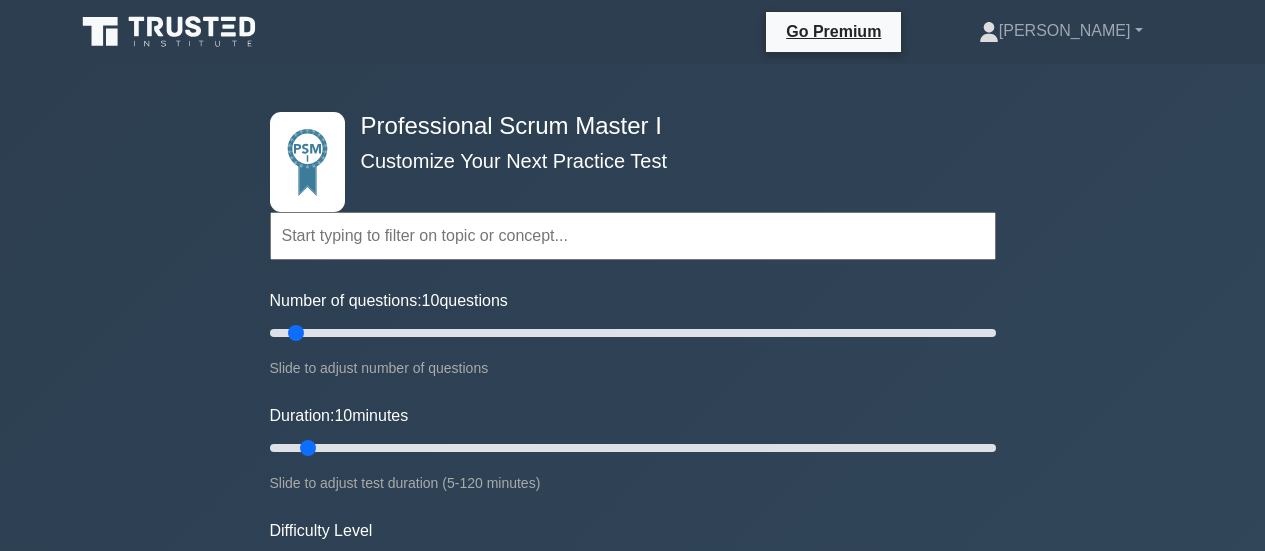 scroll, scrollTop: 0, scrollLeft: 0, axis: both 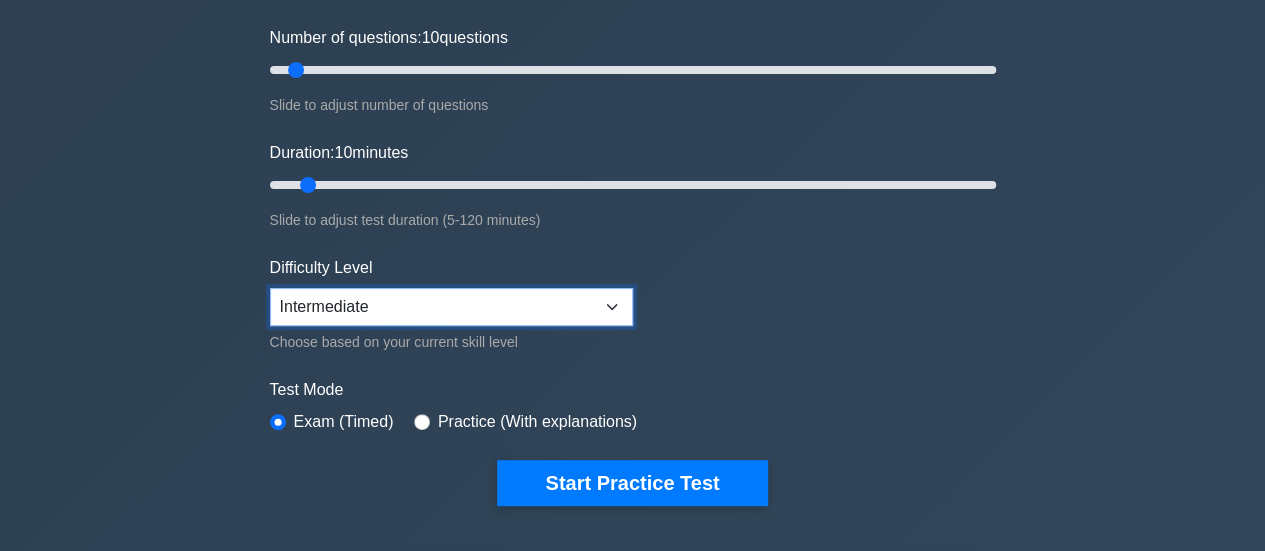 click on "Beginner
Intermediate
Expert" at bounding box center (451, 307) 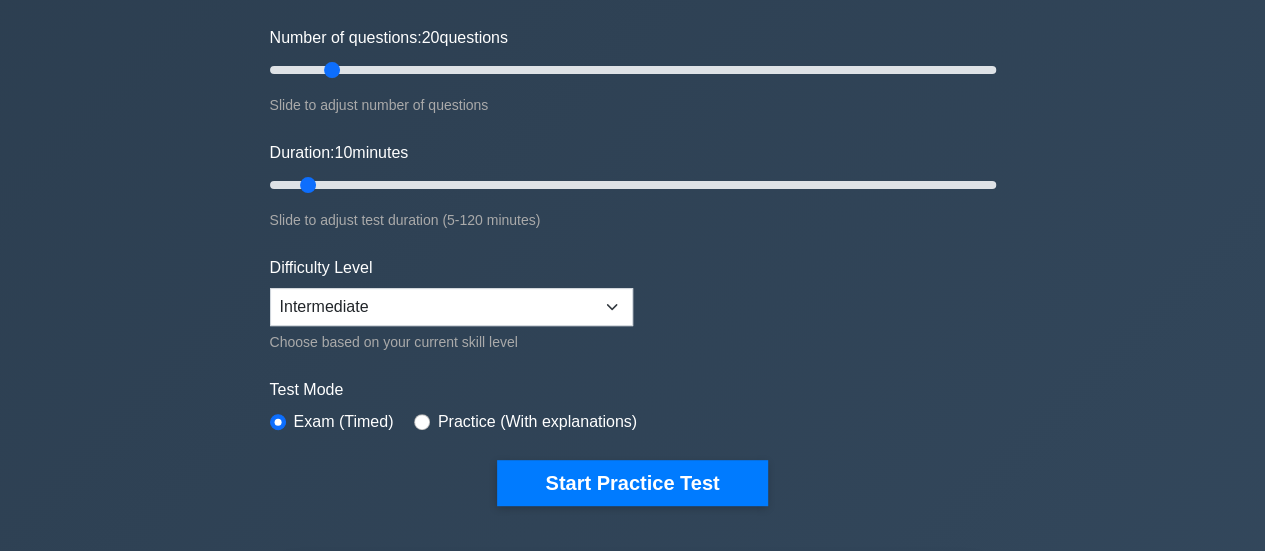 drag, startPoint x: 298, startPoint y: 67, endPoint x: 339, endPoint y: 71, distance: 41.19466 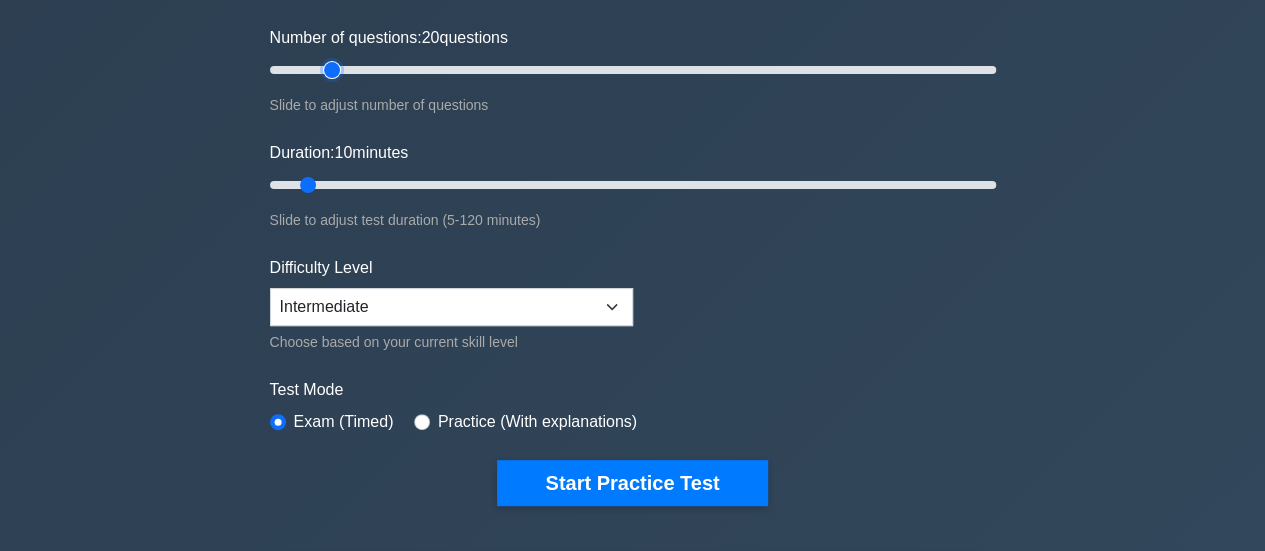 type on "20" 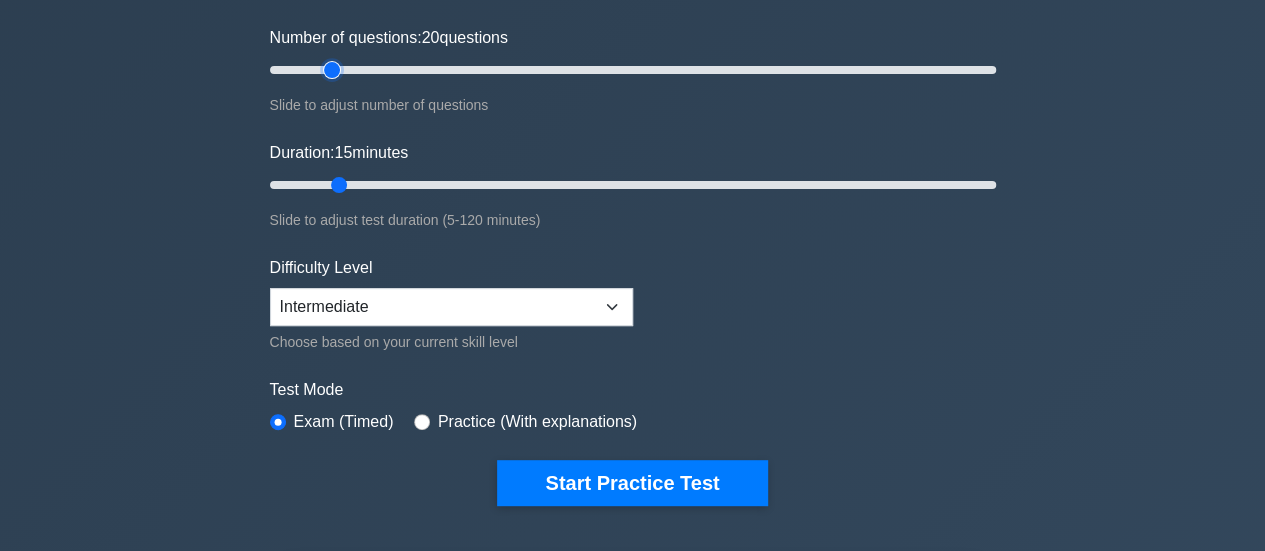 drag, startPoint x: 312, startPoint y: 185, endPoint x: 352, endPoint y: 185, distance: 40 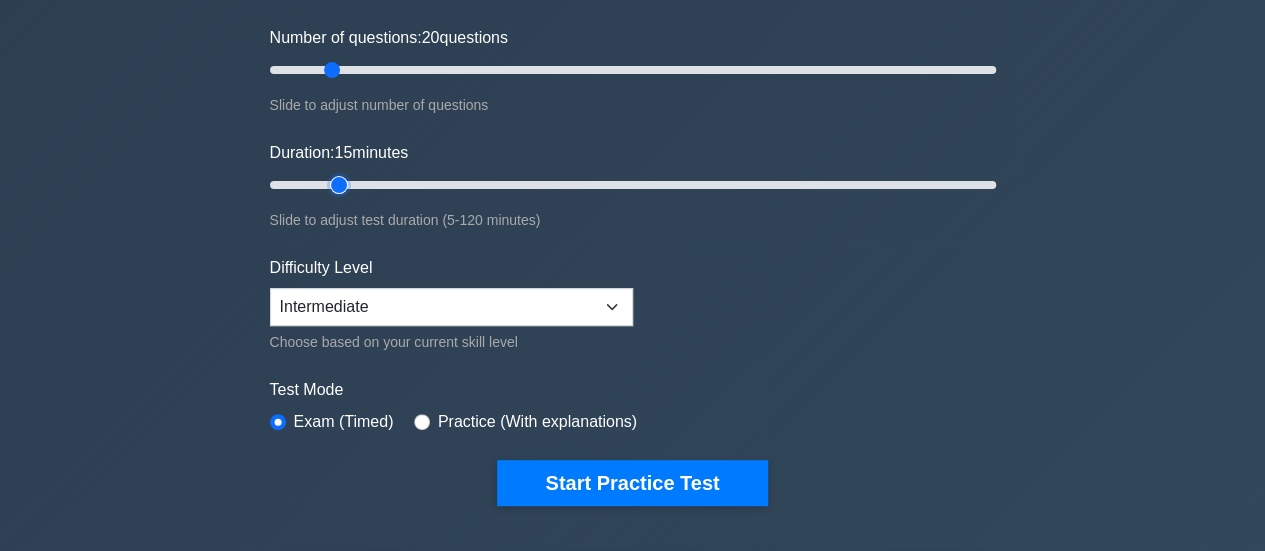 type on "15" 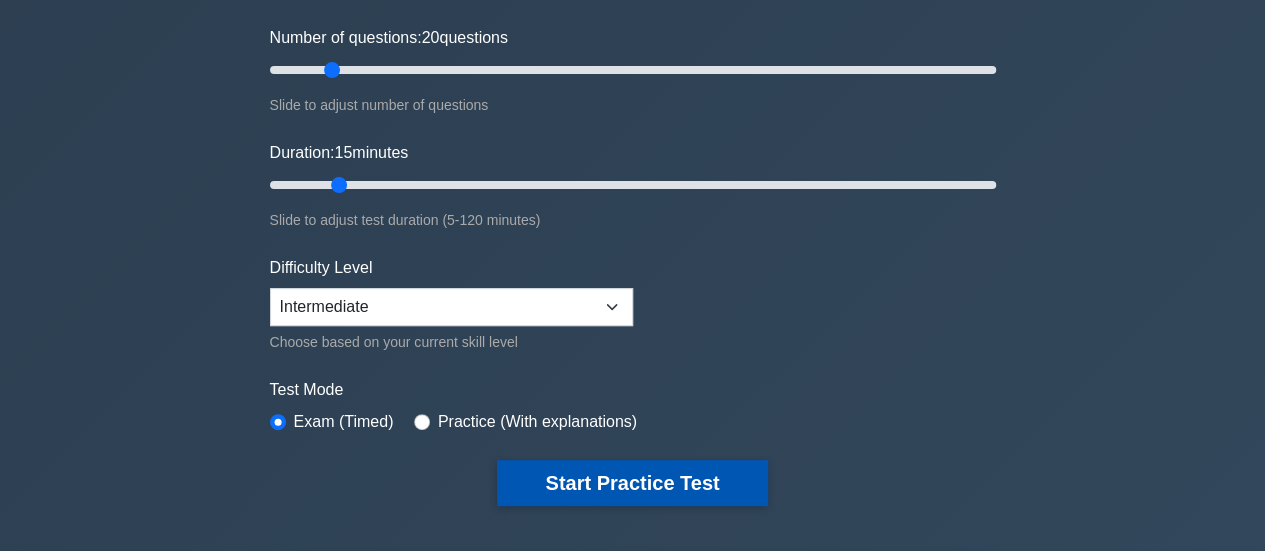 click on "Start Practice Test" at bounding box center (632, 483) 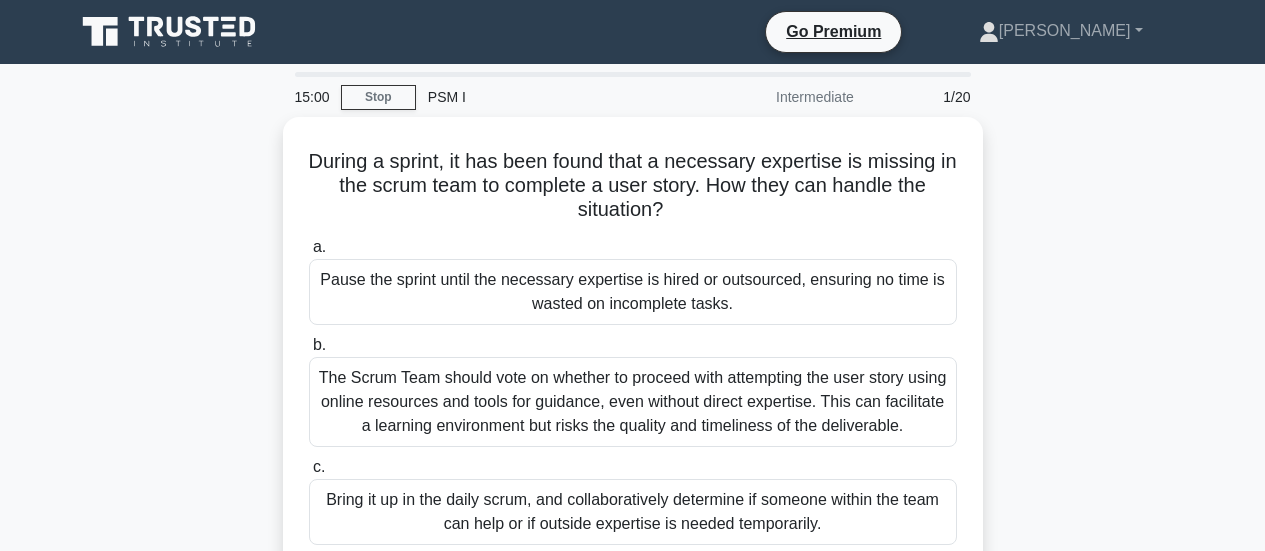 scroll, scrollTop: 0, scrollLeft: 0, axis: both 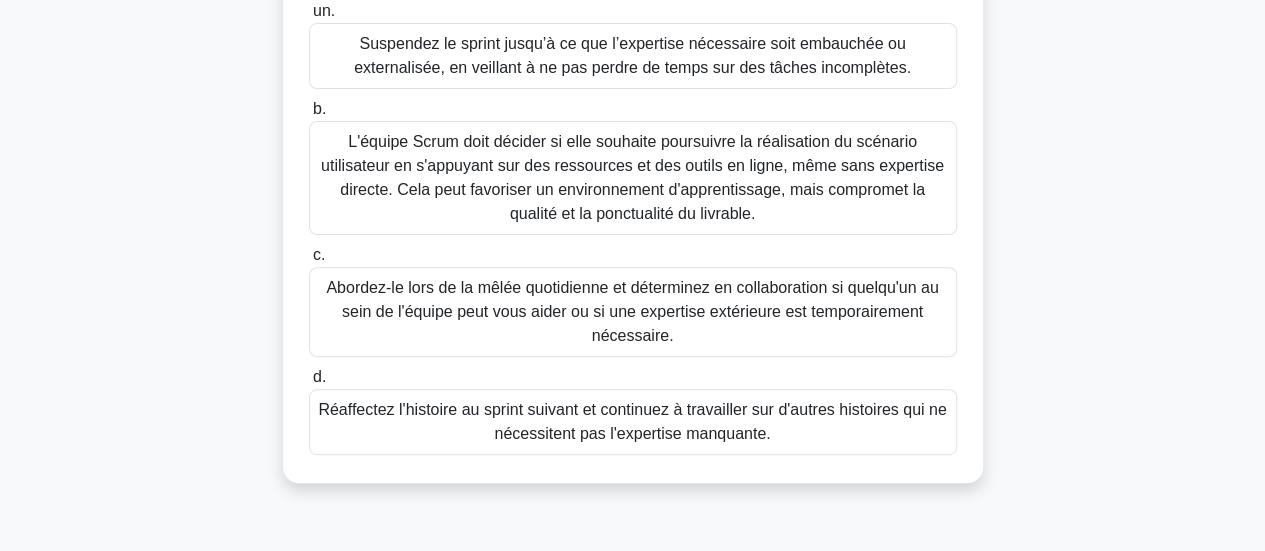click on "Abordez-le lors de la mêlée quotidienne et déterminez en collaboration si quelqu'un au sein de l'équipe peut vous aider ou si une expertise extérieure est temporairement nécessaire." at bounding box center (632, 311) 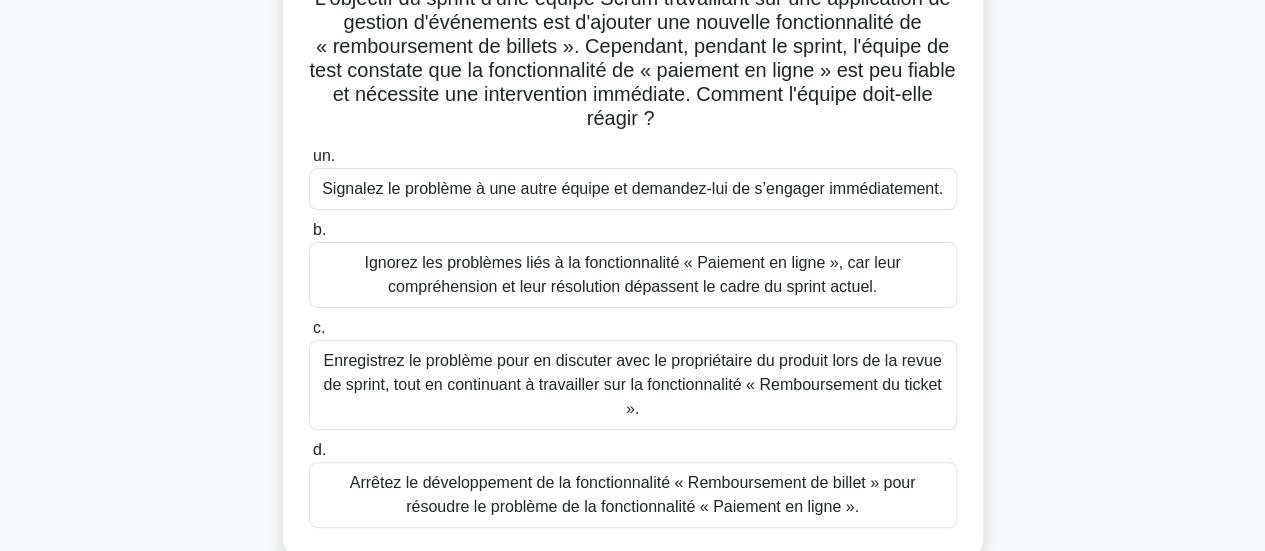 scroll, scrollTop: 0, scrollLeft: 0, axis: both 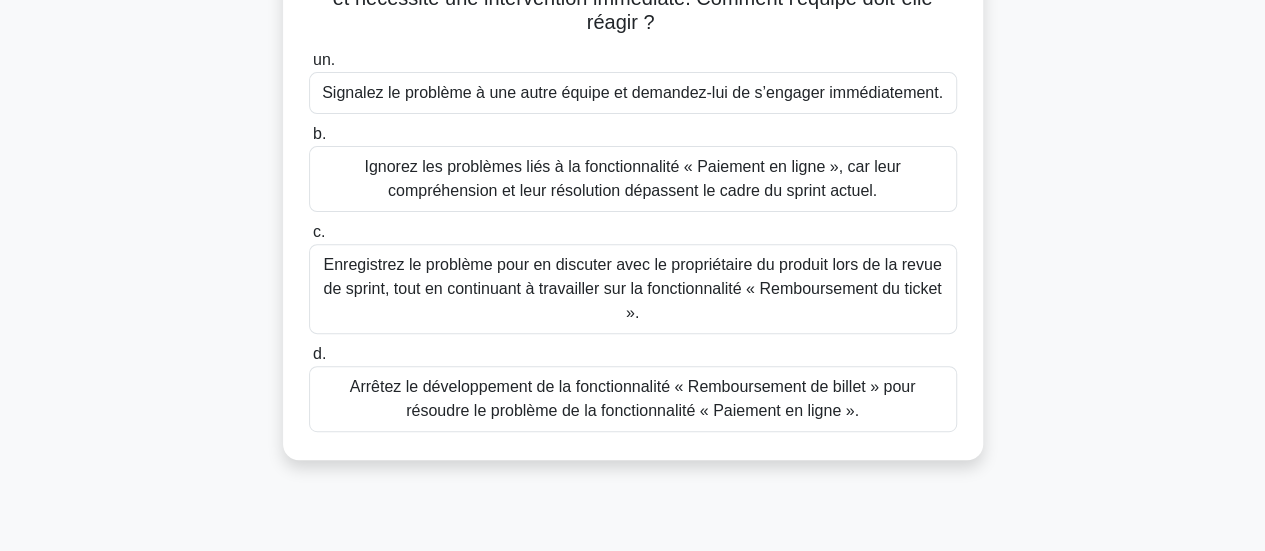 click on "Enregistrez le problème pour en discuter avec le propriétaire du produit lors de la revue de sprint, tout en continuant à travailler sur la fonctionnalité « Remboursement du ticket »." at bounding box center (632, 288) 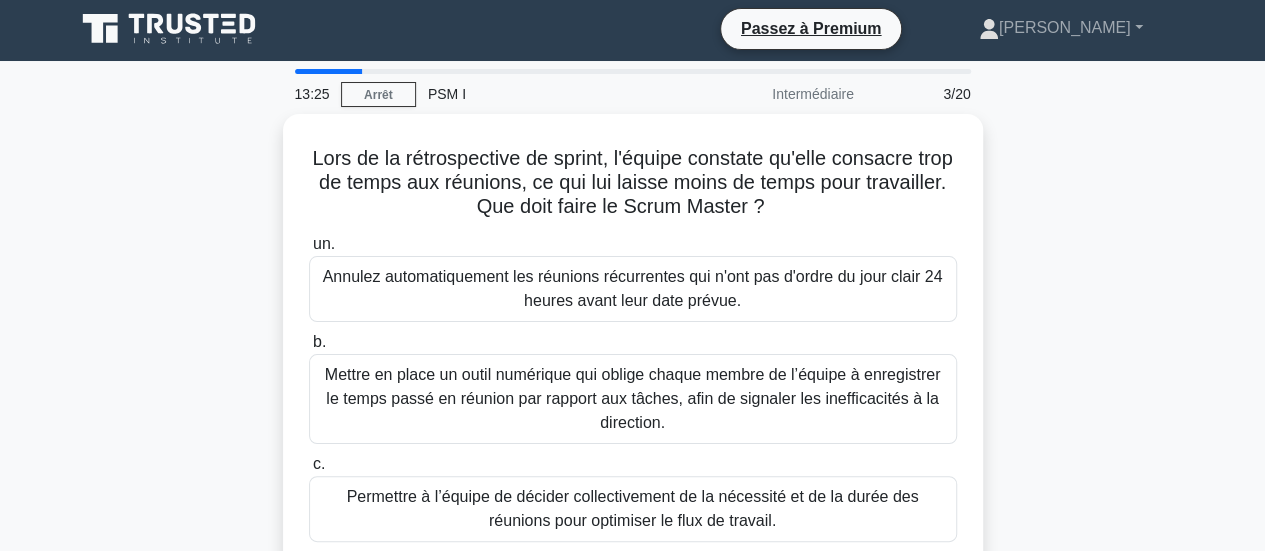 scroll, scrollTop: 0, scrollLeft: 0, axis: both 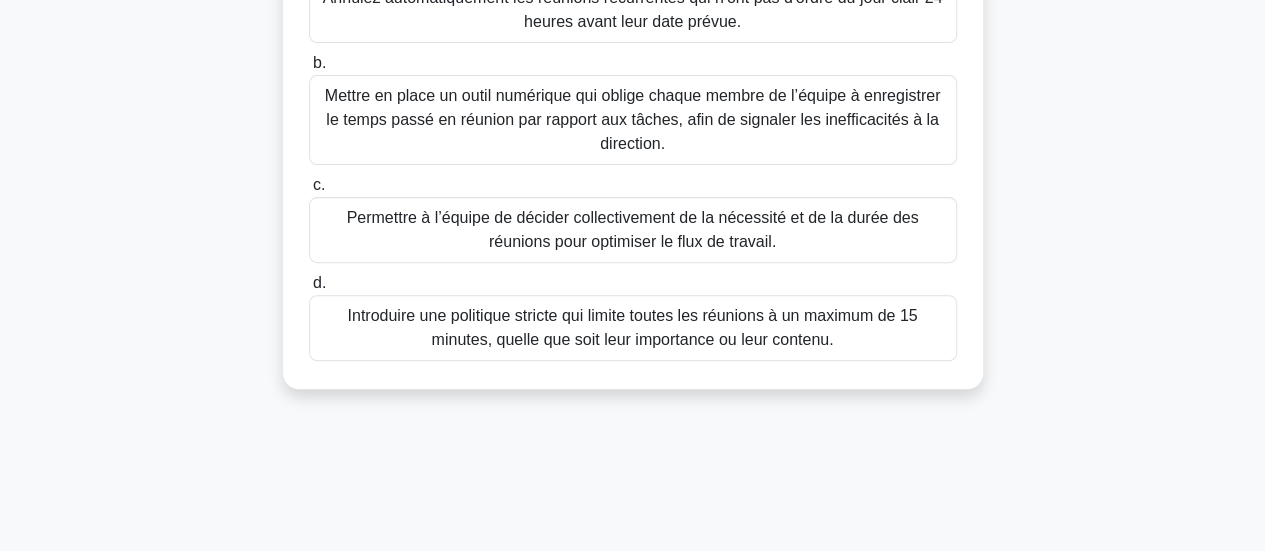 click on "Permettre à l’équipe de décider collectivement de la nécessité et de la durée des réunions pour optimiser le flux de travail." at bounding box center [633, 229] 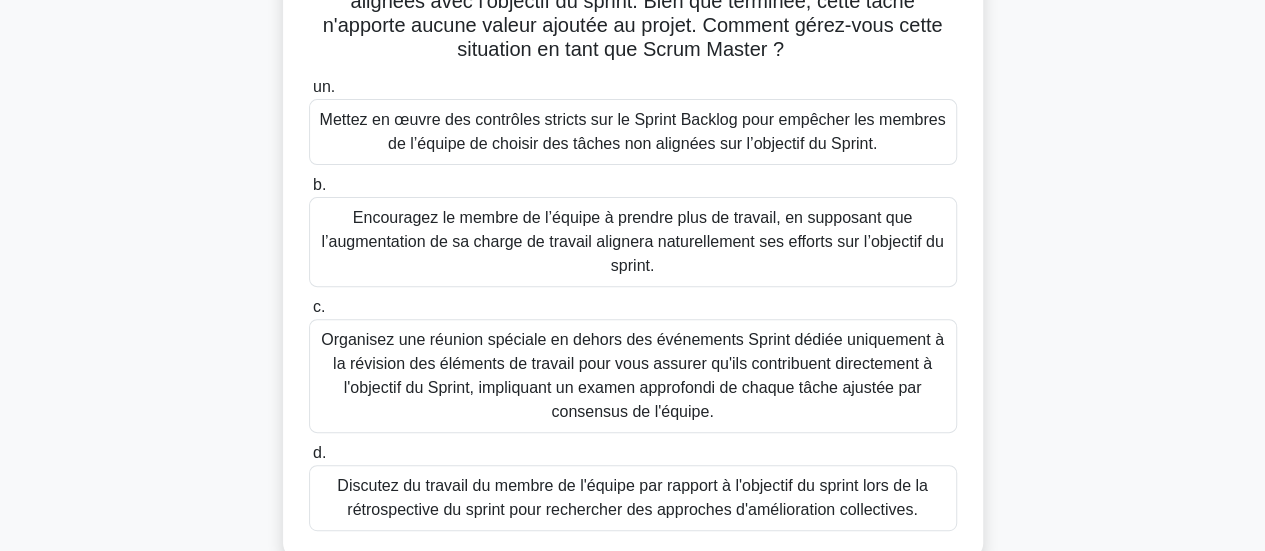 scroll, scrollTop: 0, scrollLeft: 0, axis: both 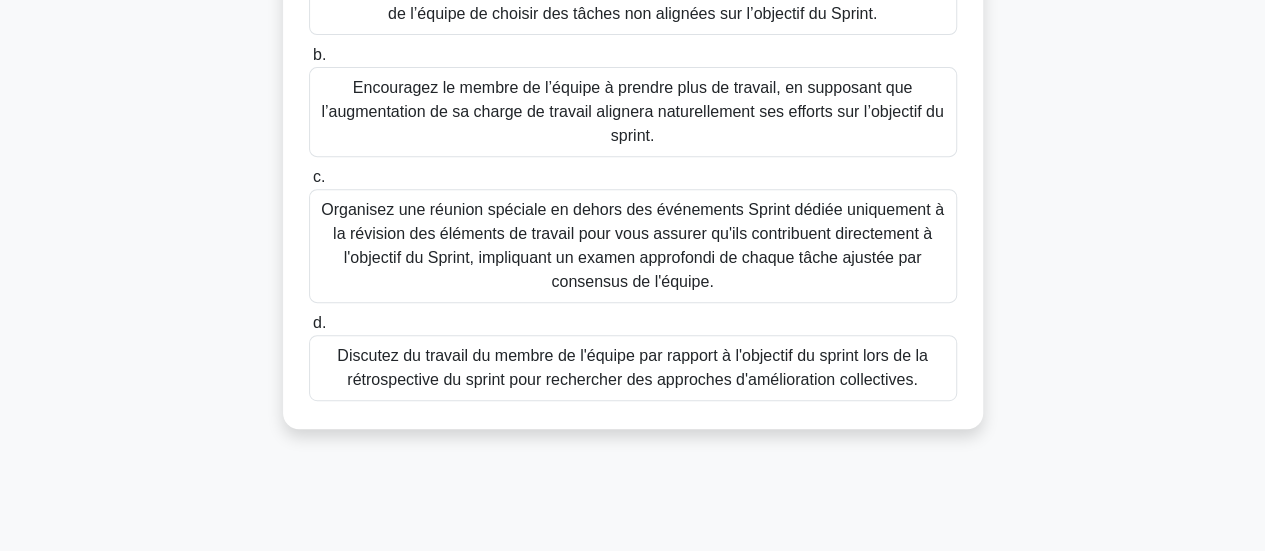 click on "Discutez du travail du membre de l'équipe par rapport à l'objectif du sprint lors de la rétrospective du sprint pour rechercher des approches d'amélioration collectives." at bounding box center (633, 368) 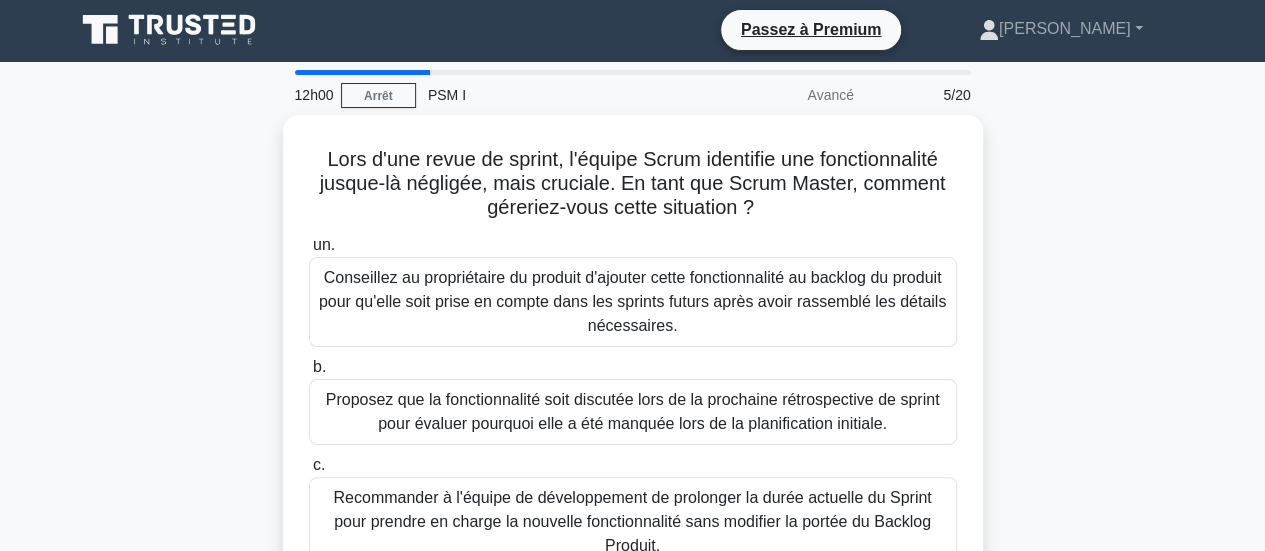 scroll, scrollTop: 0, scrollLeft: 0, axis: both 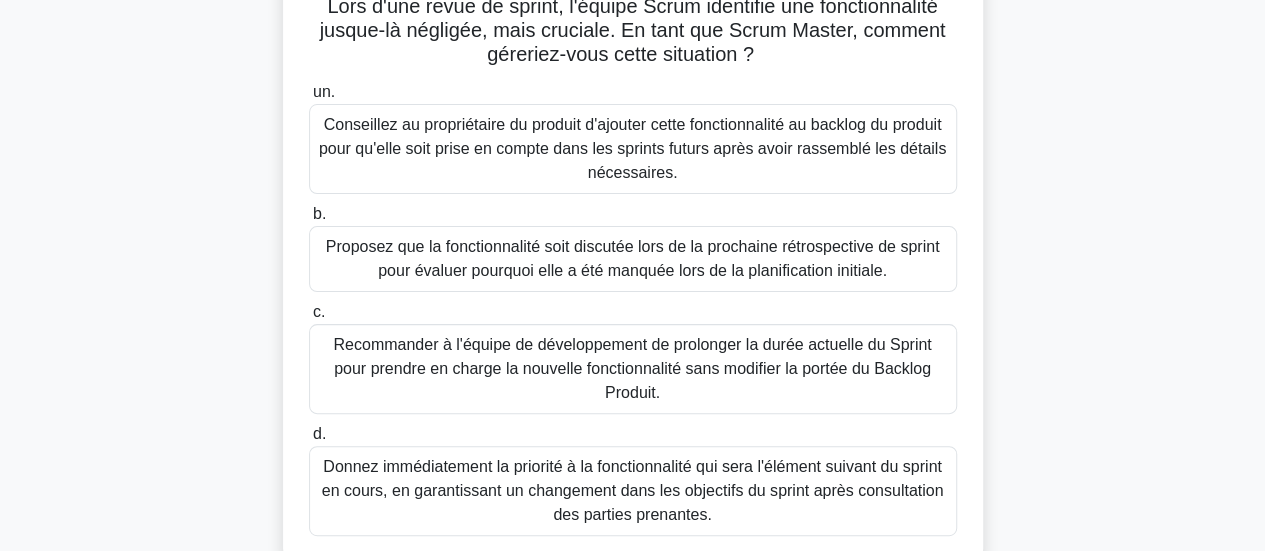 click on "Conseillez au propriétaire du produit d'ajouter cette fonctionnalité au backlog du produit pour qu'elle soit prise en compte dans les sprints futurs après avoir rassemblé les détails nécessaires." at bounding box center (632, 148) 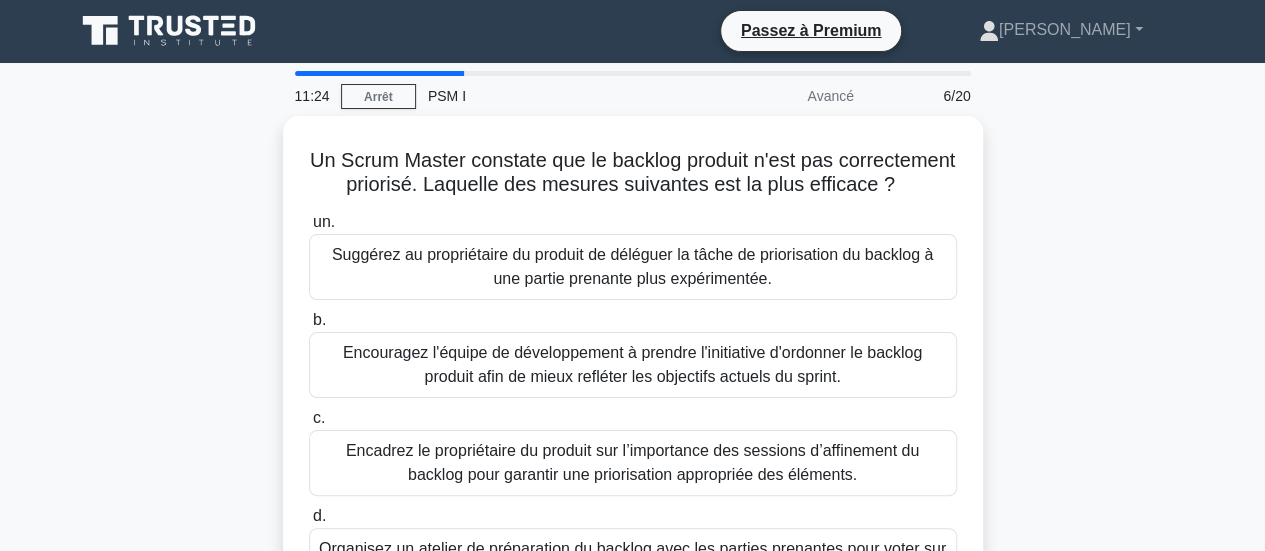 scroll, scrollTop: 0, scrollLeft: 0, axis: both 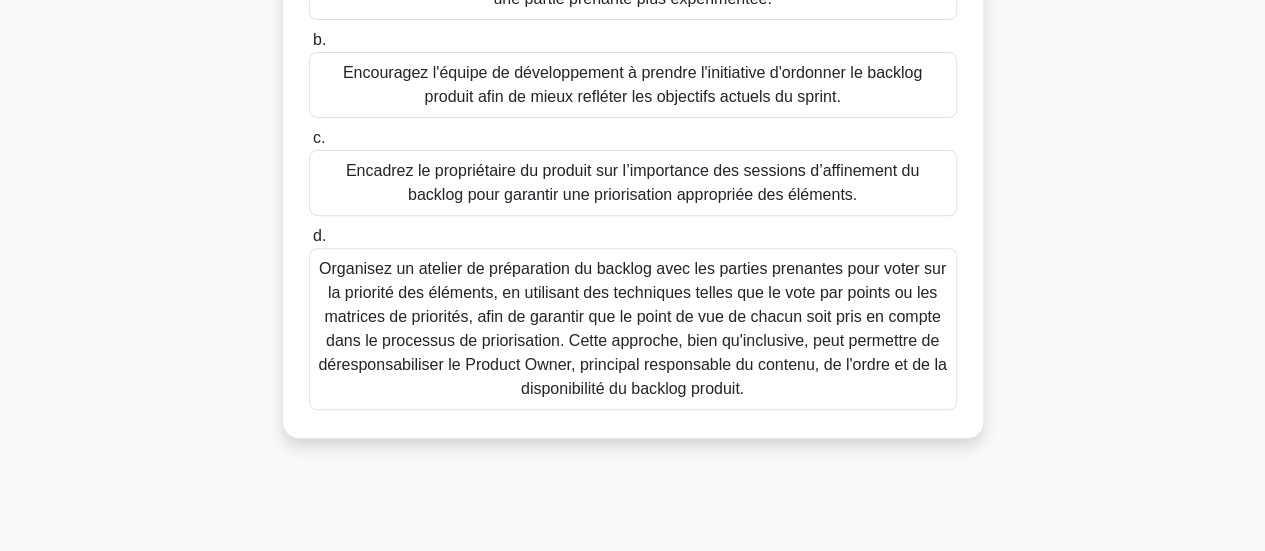 click on "Encadrez le propriétaire du produit sur l’importance des sessions d’affinement du backlog pour garantir une priorisation appropriée des éléments." at bounding box center [632, 182] 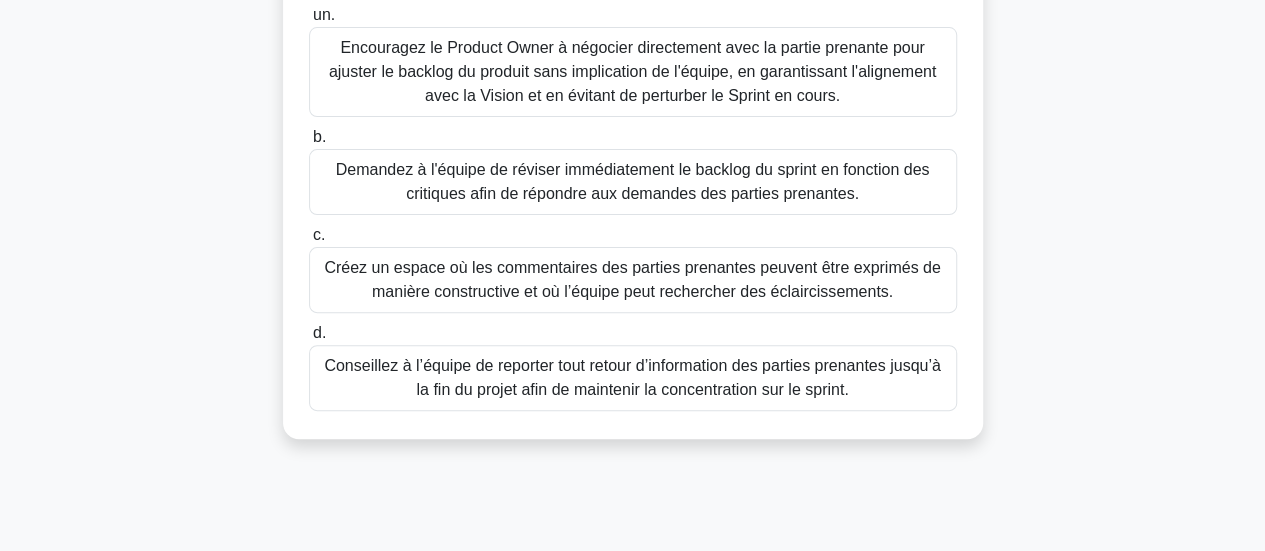 scroll, scrollTop: 0, scrollLeft: 0, axis: both 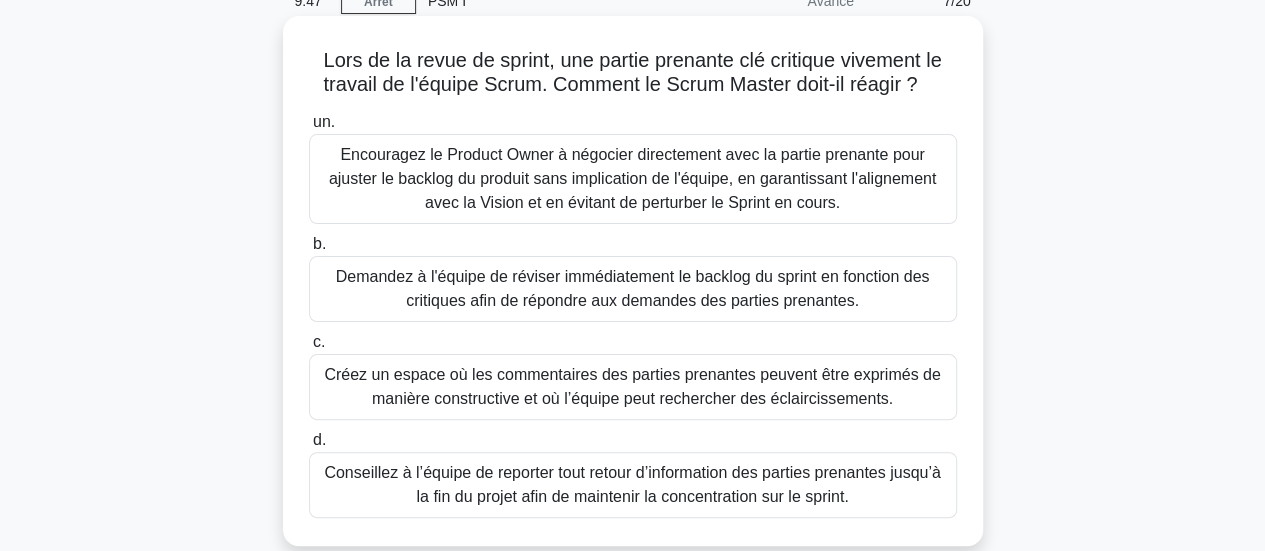 click on "Encouragez le Product Owner à négocier directement avec la partie prenante pour ajuster le backlog du produit sans implication de l'équipe, en garantissant l'alignement avec la Vision et en évitant de perturber le Sprint en cours." at bounding box center (632, 178) 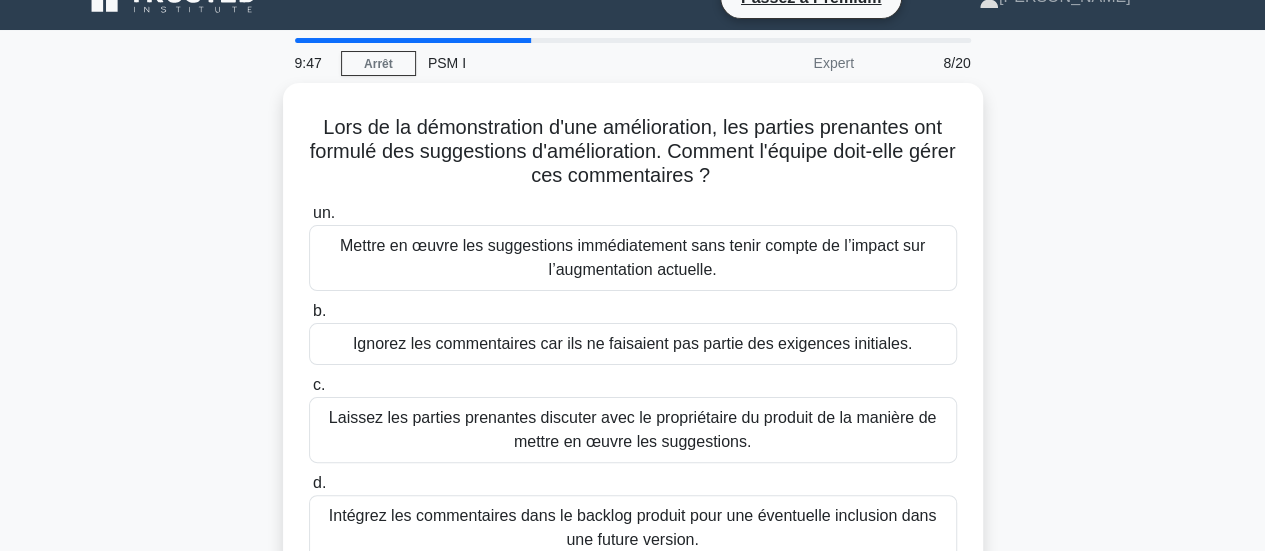 scroll, scrollTop: 0, scrollLeft: 0, axis: both 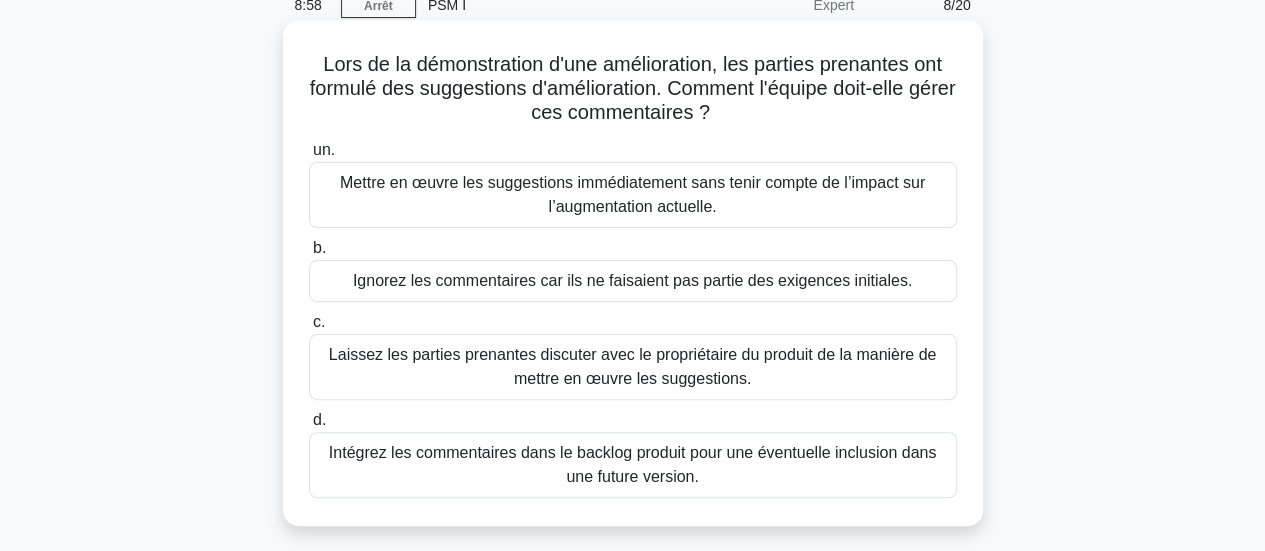 click on "Intégrez les commentaires dans le backlog produit pour une éventuelle inclusion dans une future version." at bounding box center (632, 464) 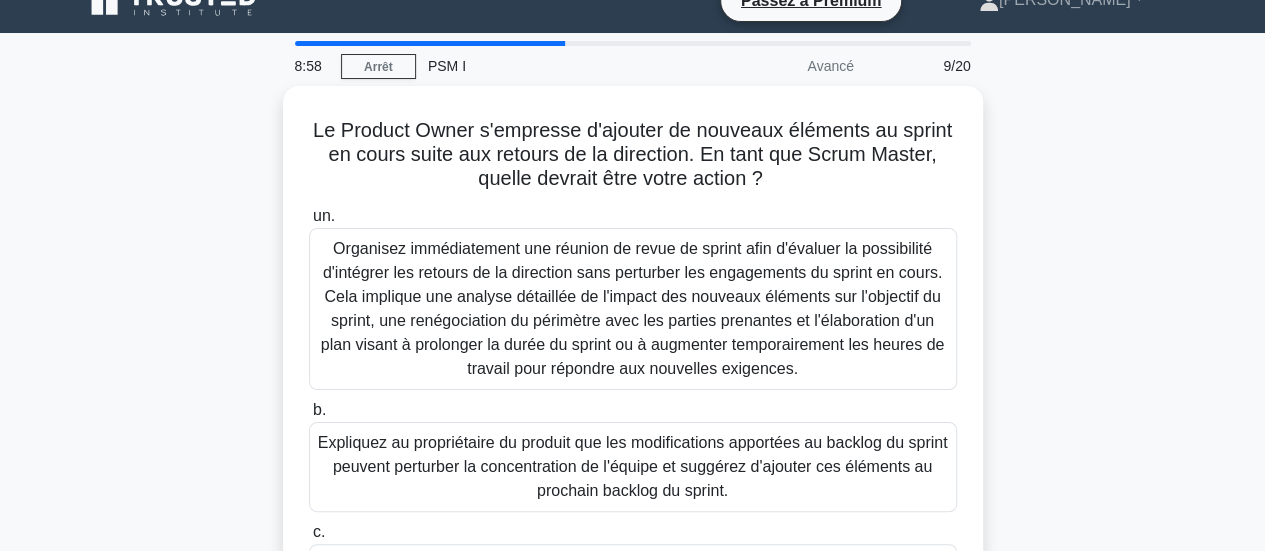 scroll, scrollTop: 0, scrollLeft: 0, axis: both 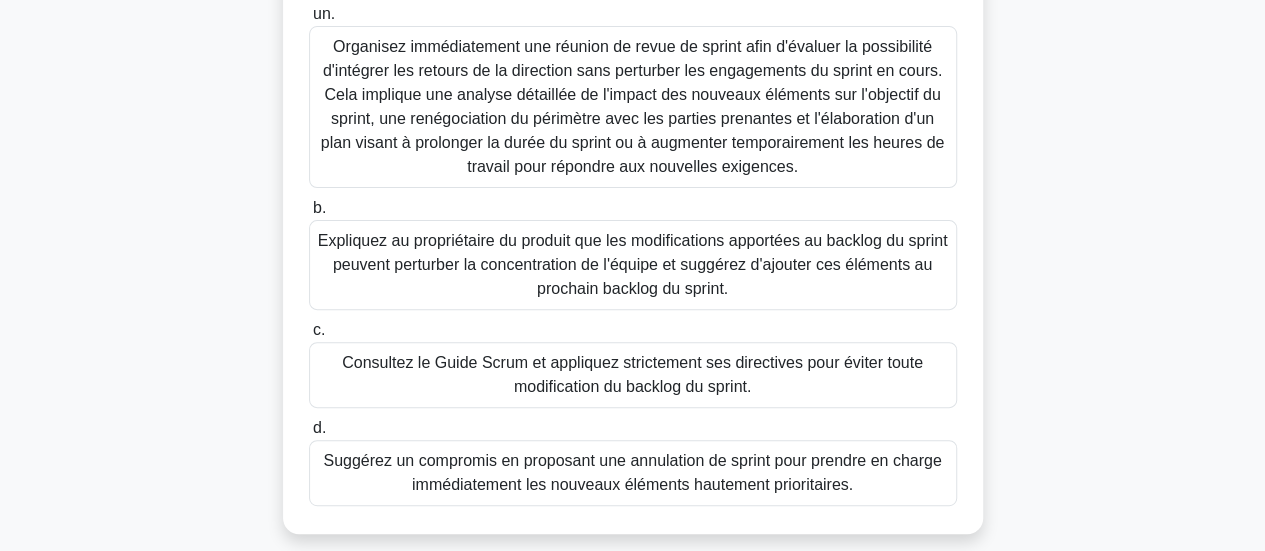 click on "Expliquez au propriétaire du produit que les modifications apportées au backlog du sprint peuvent perturber la concentration de l'équipe et suggérez d'ajouter ces éléments au prochain backlog du sprint." at bounding box center (633, 264) 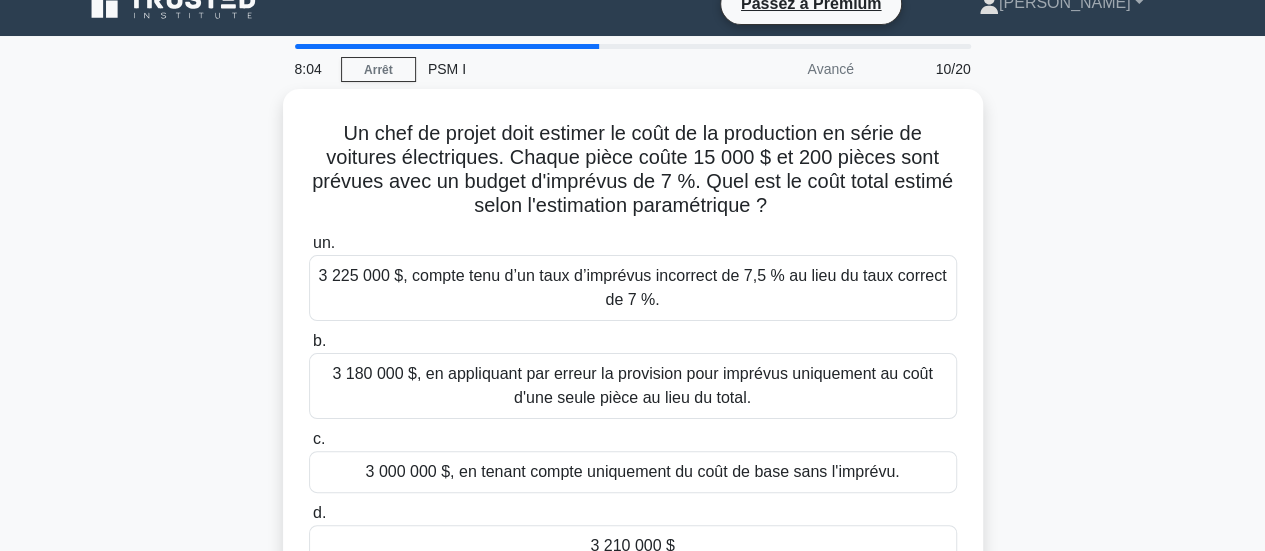scroll, scrollTop: 0, scrollLeft: 0, axis: both 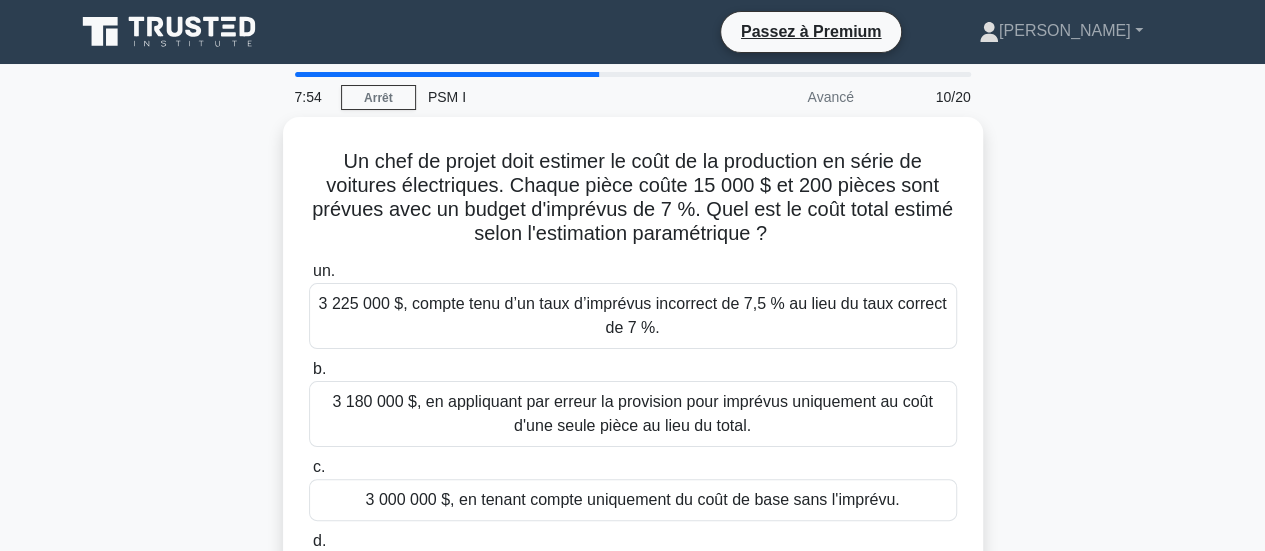 click on "3 225 000 $, compte tenu d’un taux d’imprévus incorrect de 7,5 % au lieu du taux correct de 7 %." at bounding box center [633, 316] 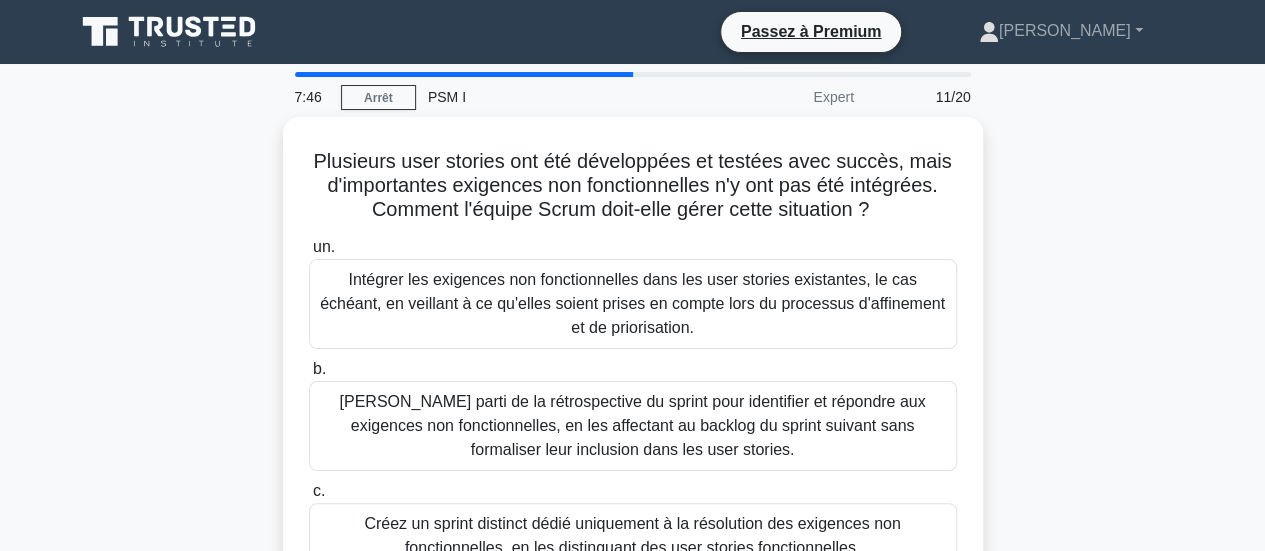 click on "PSM I" at bounding box center (553, 97) 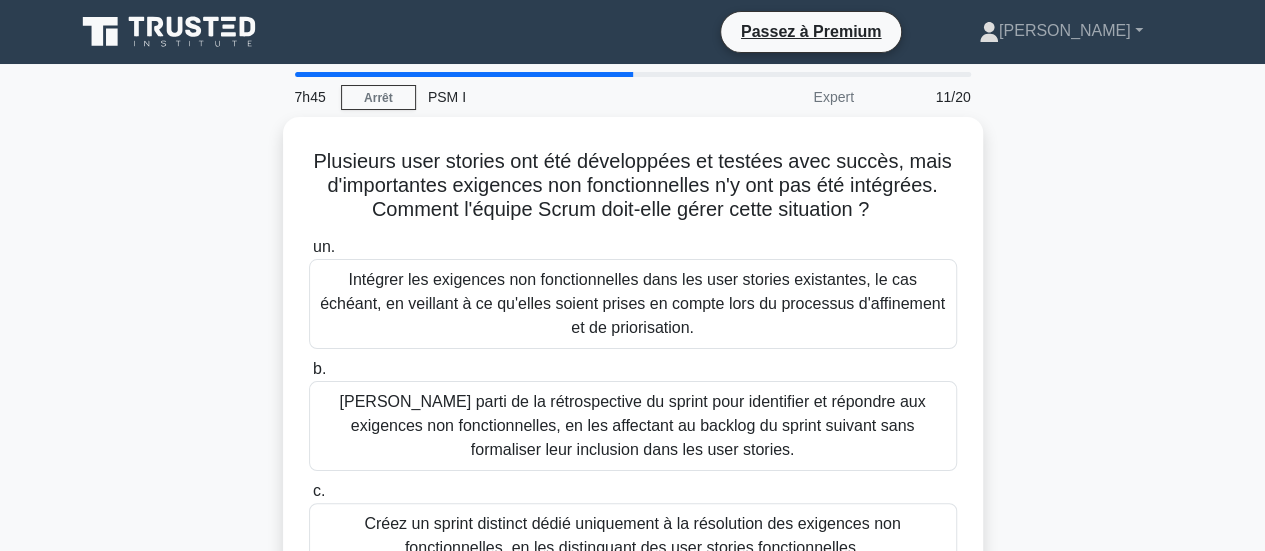 drag, startPoint x: 592, startPoint y: 77, endPoint x: 559, endPoint y: 77, distance: 33 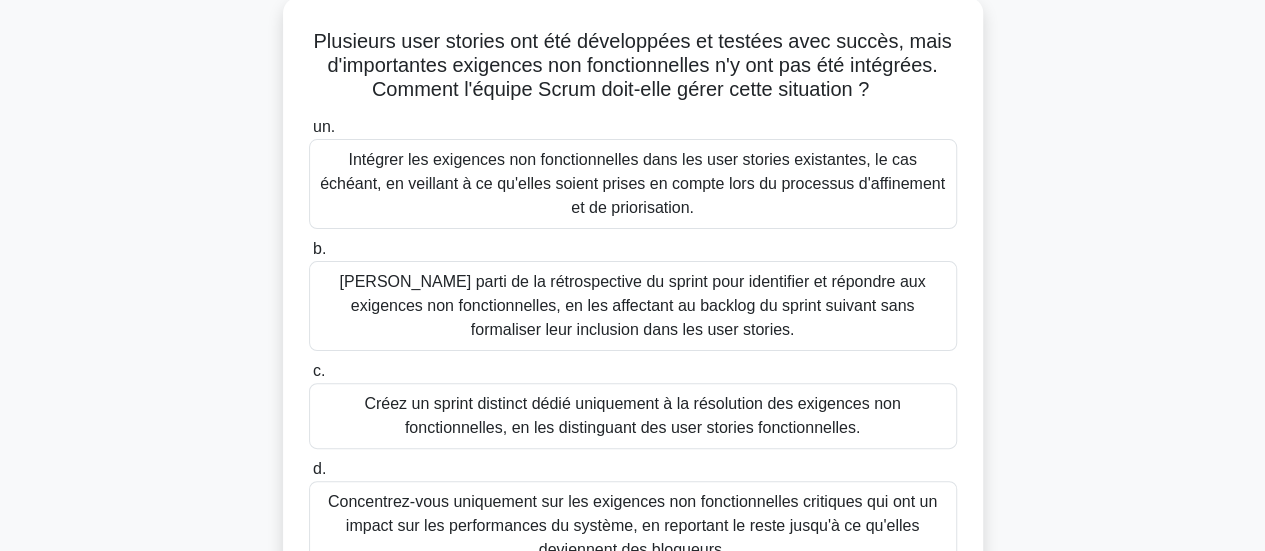 scroll, scrollTop: 119, scrollLeft: 0, axis: vertical 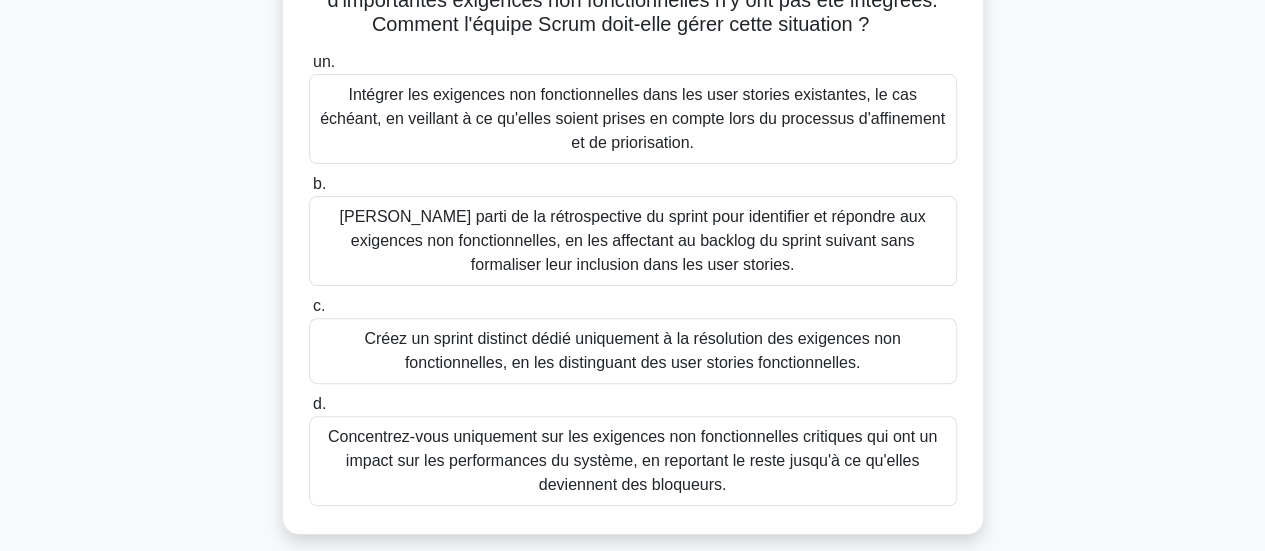 click on "Intégrer les exigences non fonctionnelles dans les user stories existantes, le cas échéant, en veillant à ce qu'elles soient prises en compte lors du processus d'affinement et de priorisation." at bounding box center (633, 119) 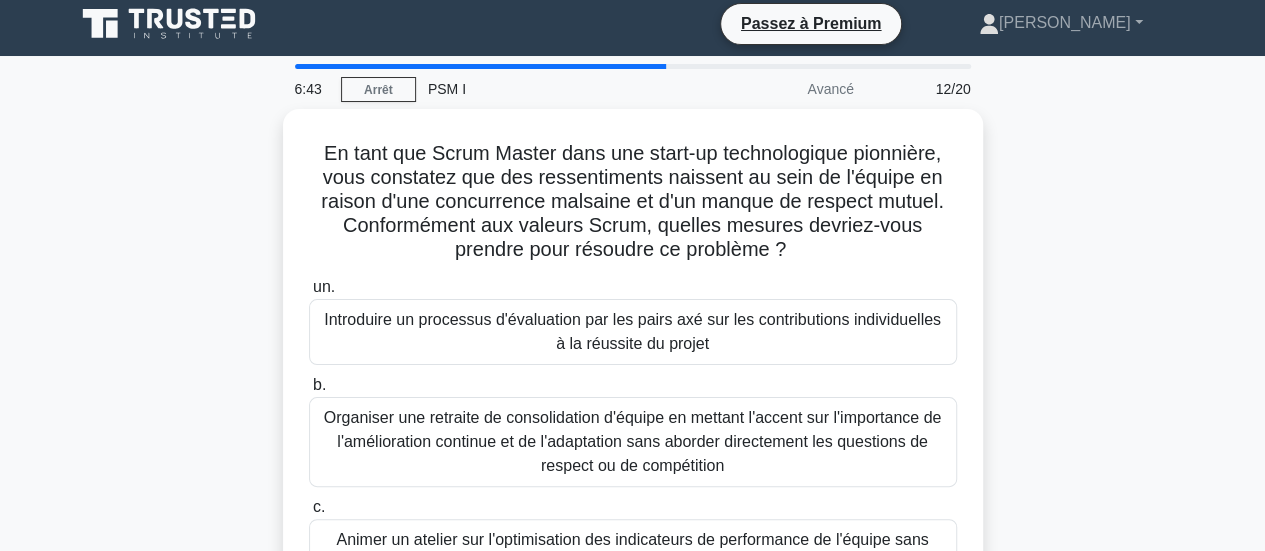 scroll, scrollTop: 0, scrollLeft: 0, axis: both 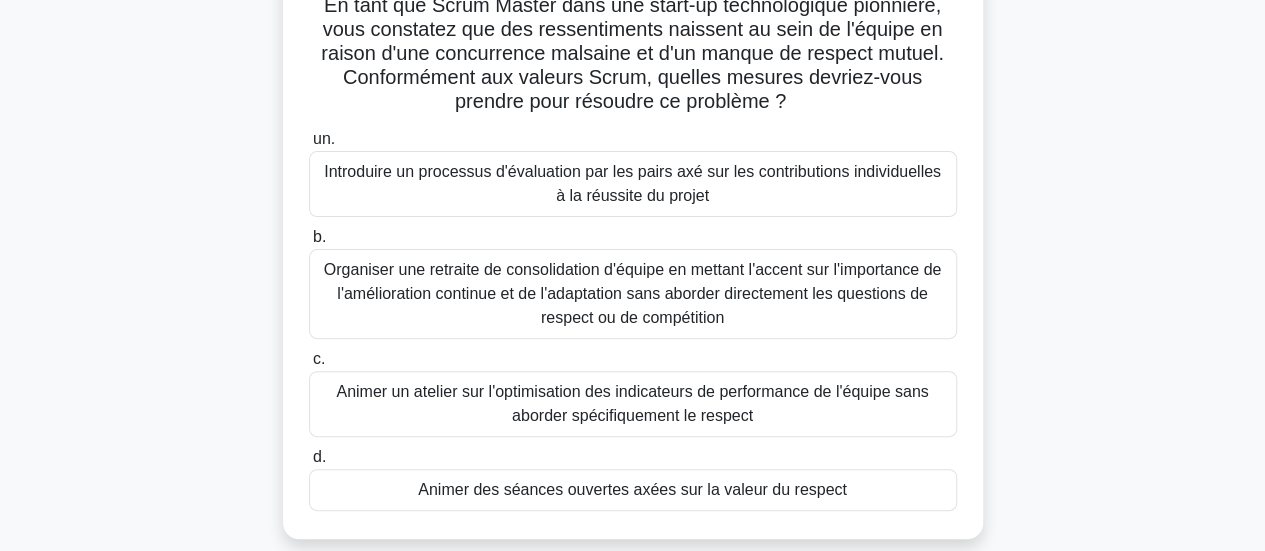 click on "Animer des séances ouvertes axées sur la valeur du respect" at bounding box center (632, 489) 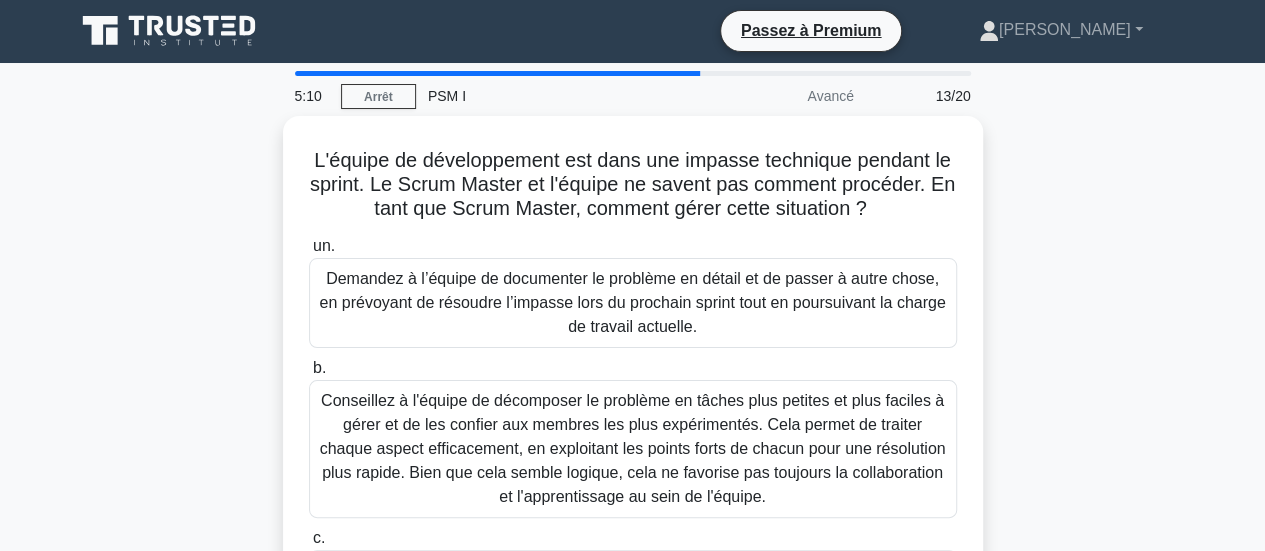 scroll, scrollTop: 0, scrollLeft: 0, axis: both 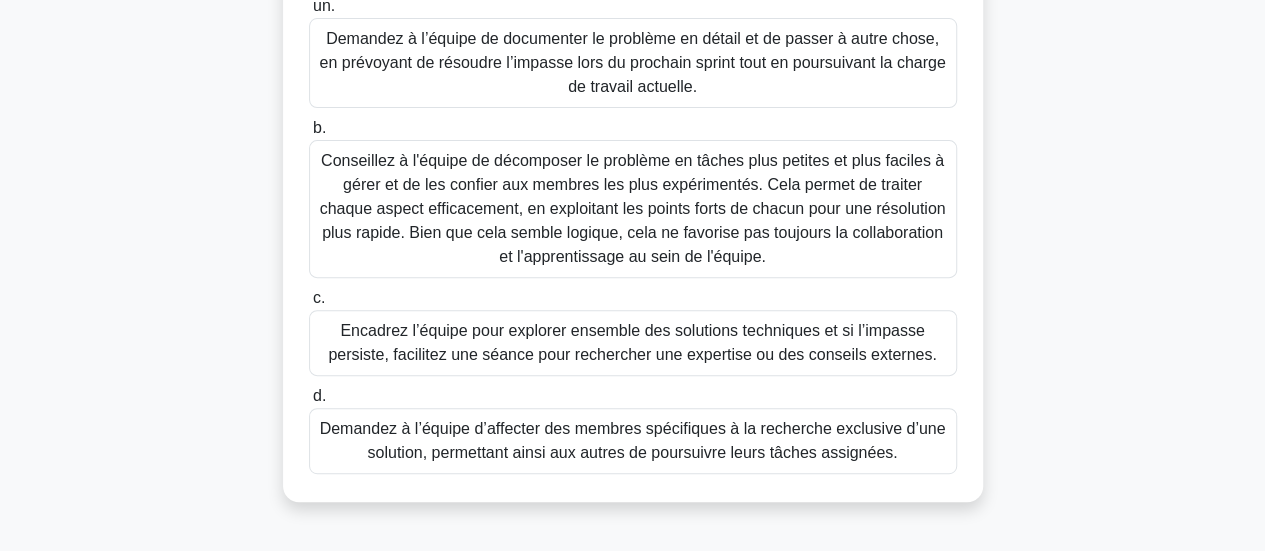 click on "Encadrez l’équipe pour explorer ensemble des solutions techniques et si l’impasse persiste, facilitez une séance pour rechercher une expertise ou des conseils externes." at bounding box center (632, 342) 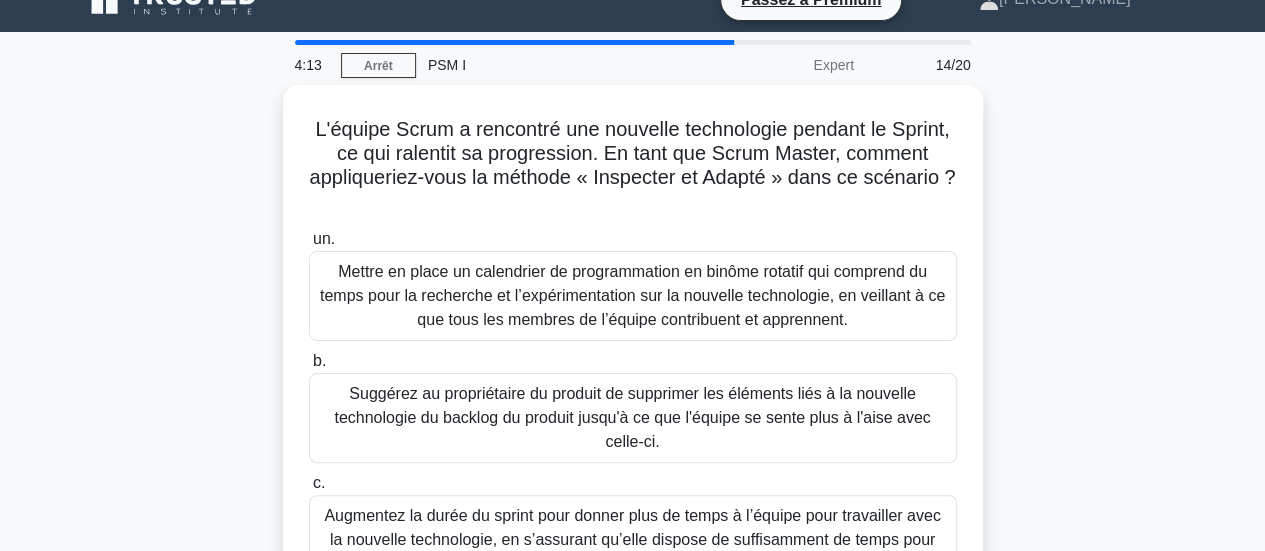 scroll, scrollTop: 0, scrollLeft: 0, axis: both 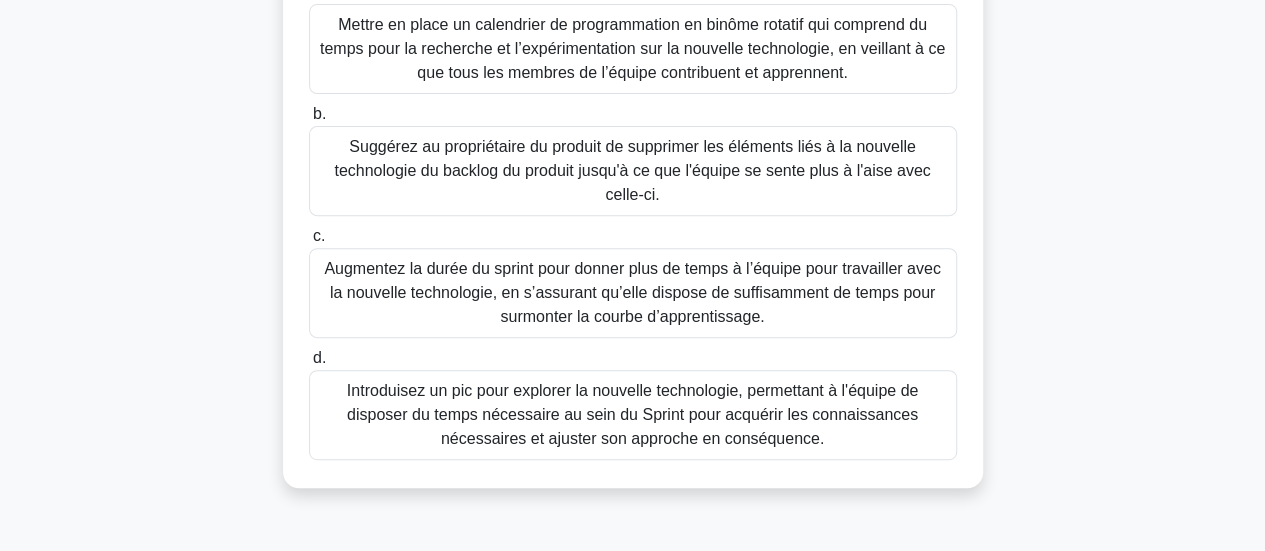 click on "Introduisez un pic pour explorer la nouvelle technologie, permettant à l'équipe de disposer du temps nécessaire au sein du Sprint pour acquérir les connaissances nécessaires et ajuster son approche en conséquence." at bounding box center [632, 414] 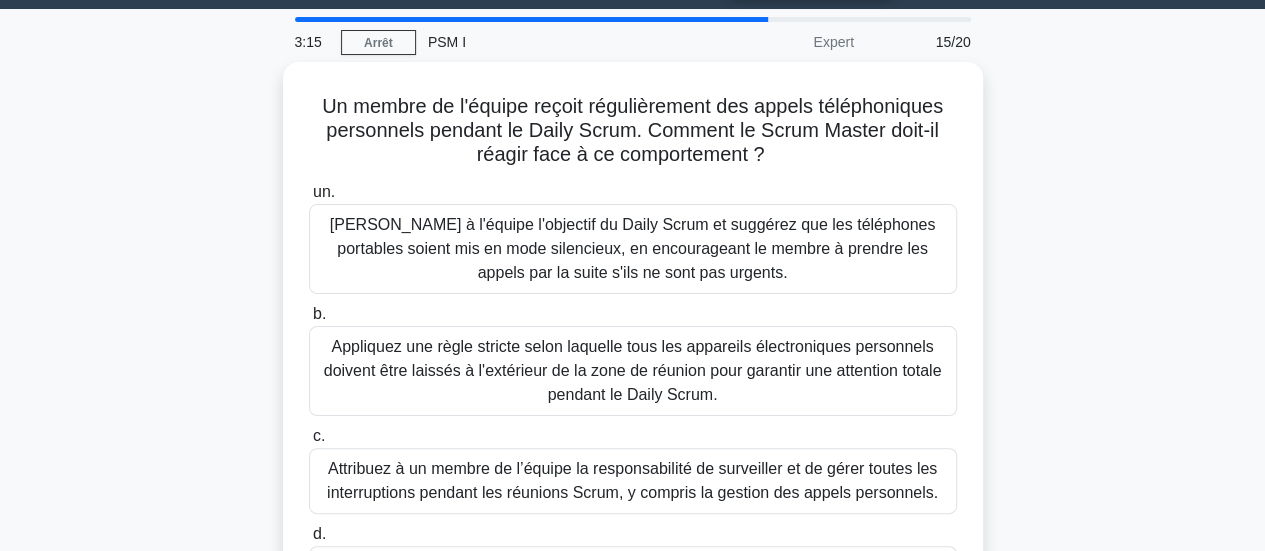 scroll, scrollTop: 0, scrollLeft: 0, axis: both 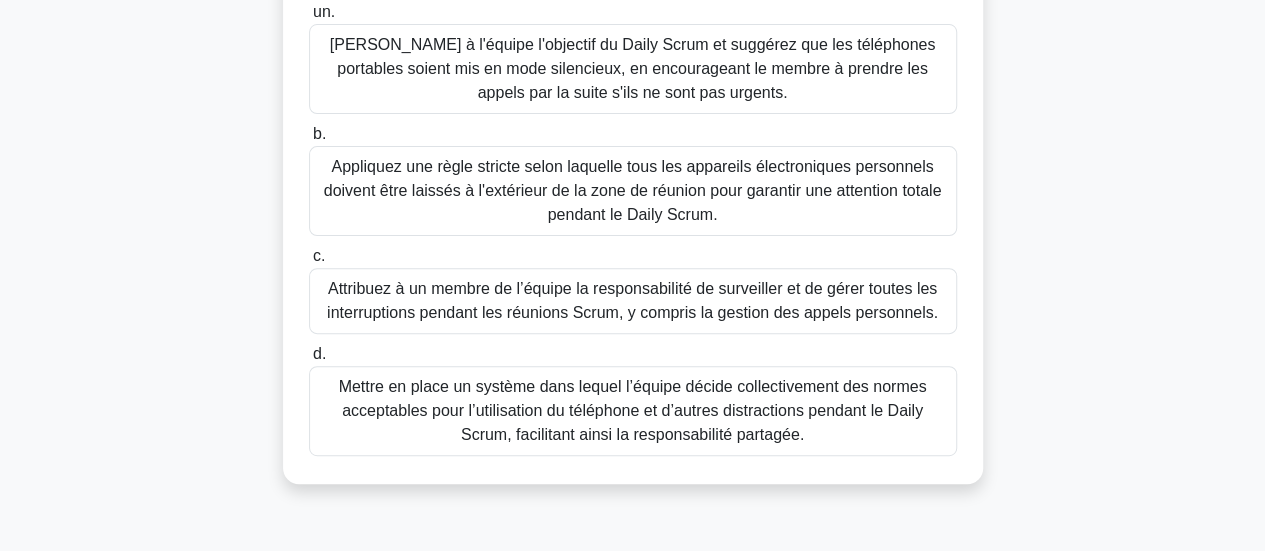 click on "Mettre en place un système dans lequel l’équipe décide collectivement des normes acceptables pour l’utilisation du téléphone et d’autres distractions pendant le Daily Scrum, facilitant ainsi la responsabilité partagée." at bounding box center (633, 410) 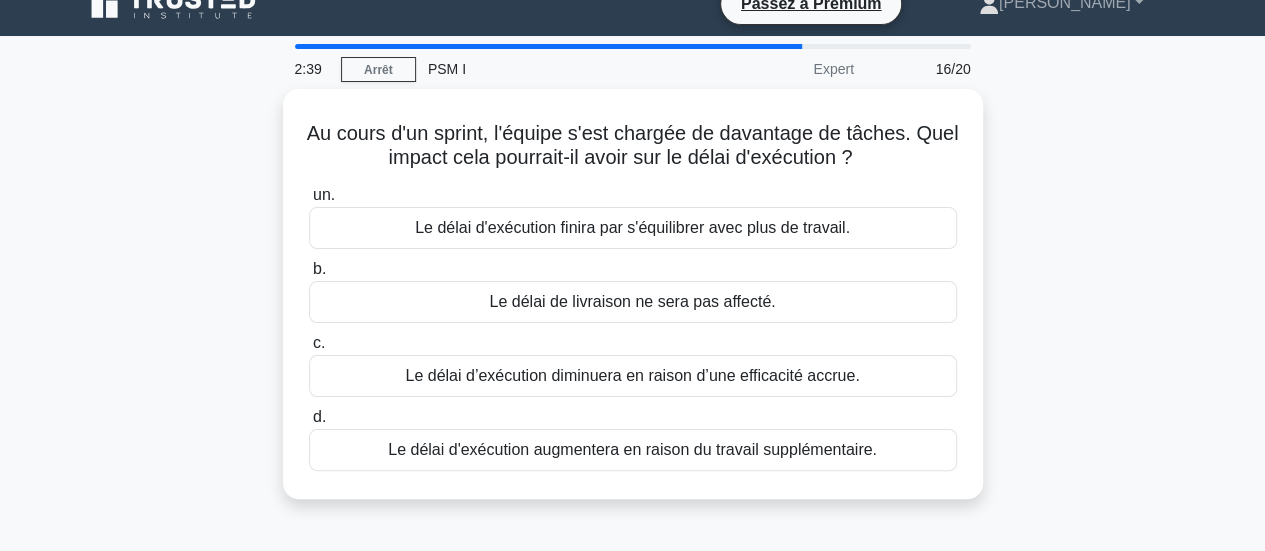 scroll, scrollTop: 0, scrollLeft: 0, axis: both 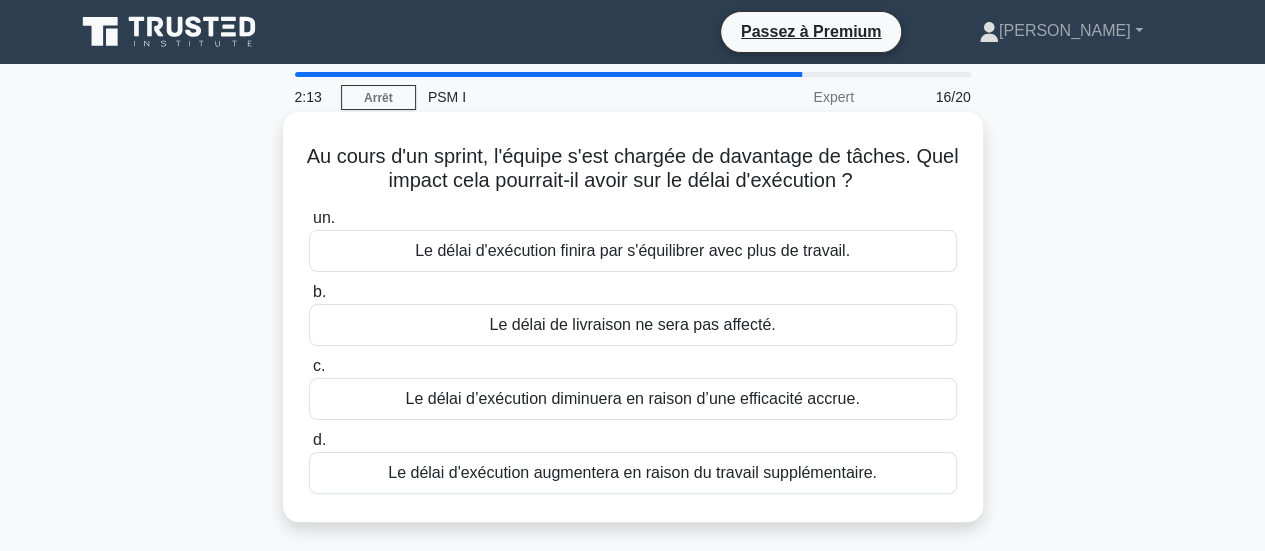 click on "Le délai d'exécution augmentera en raison du travail supplémentaire." at bounding box center [632, 473] 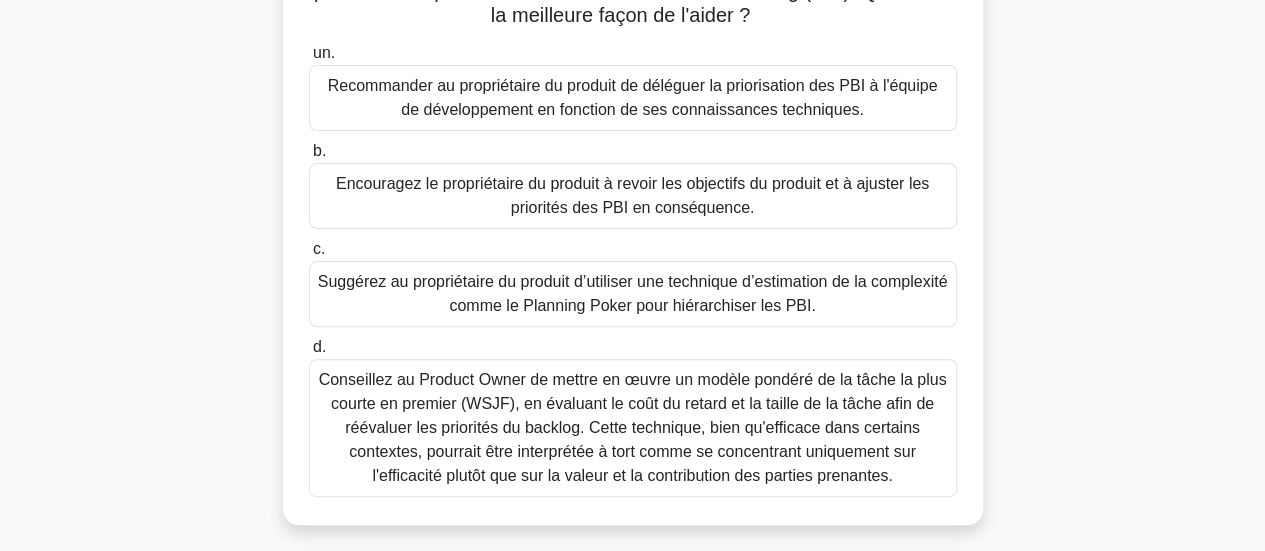 scroll, scrollTop: 182, scrollLeft: 0, axis: vertical 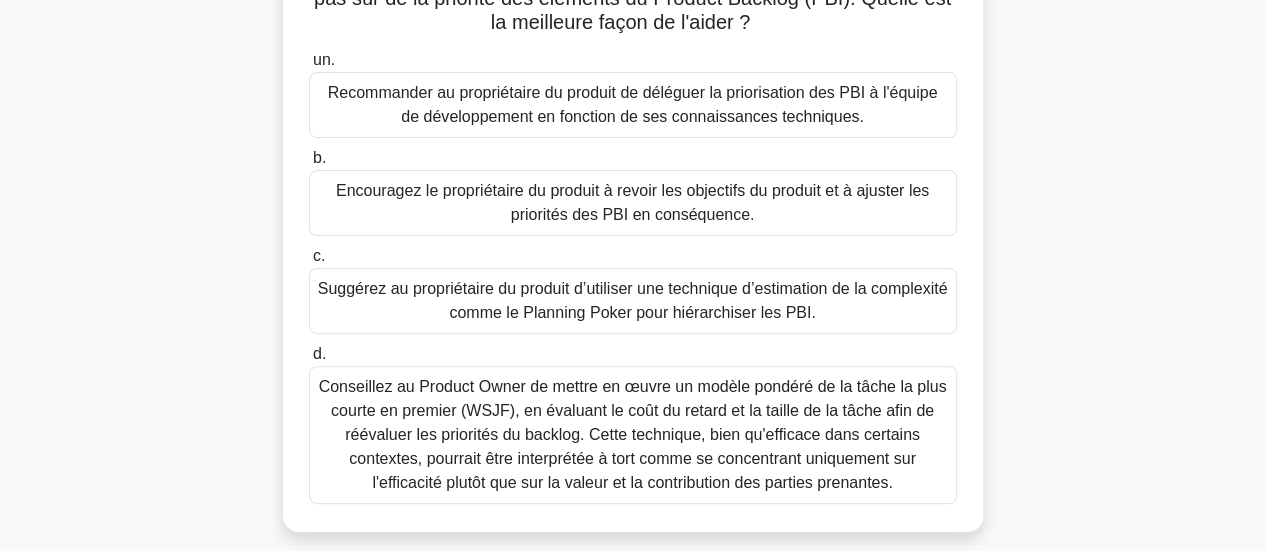 click on "Encouragez le propriétaire du produit à revoir les objectifs du produit et à ajuster les priorités des PBI en conséquence." at bounding box center [632, 202] 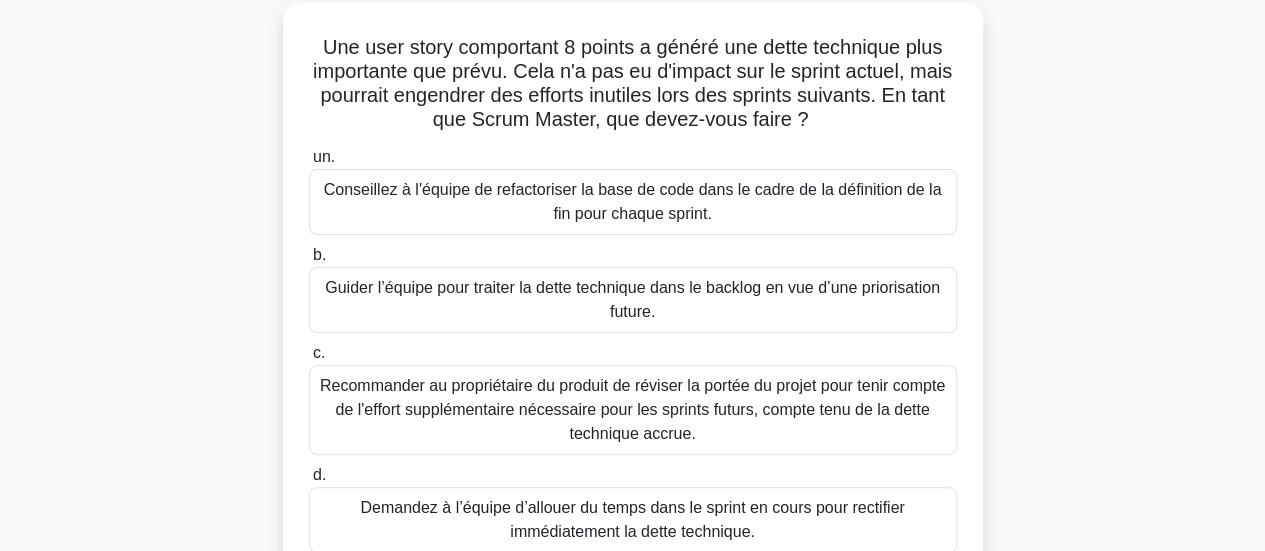 scroll, scrollTop: 0, scrollLeft: 0, axis: both 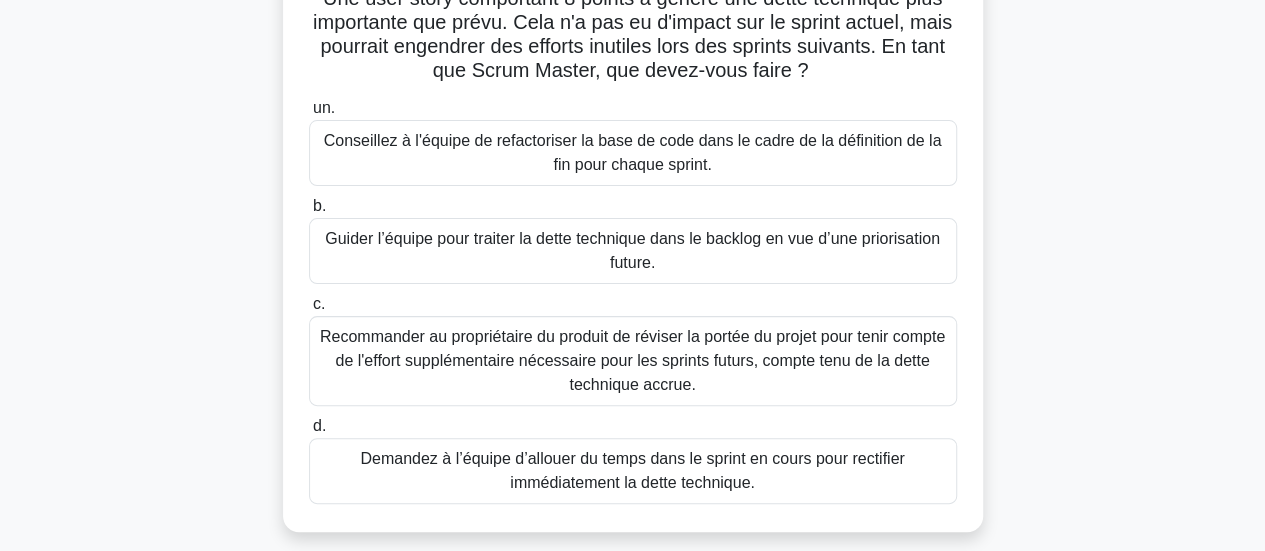 click on "Conseillez à l'équipe de refactoriser la base de code dans le cadre de la définition de la fin pour chaque sprint." at bounding box center (633, 153) 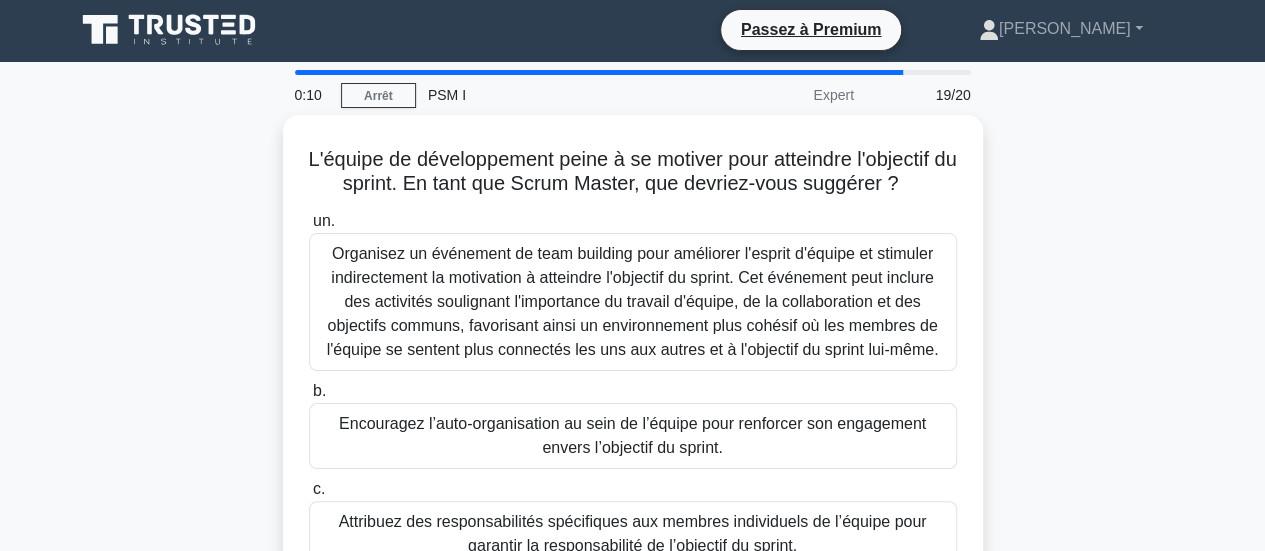 scroll, scrollTop: 0, scrollLeft: 0, axis: both 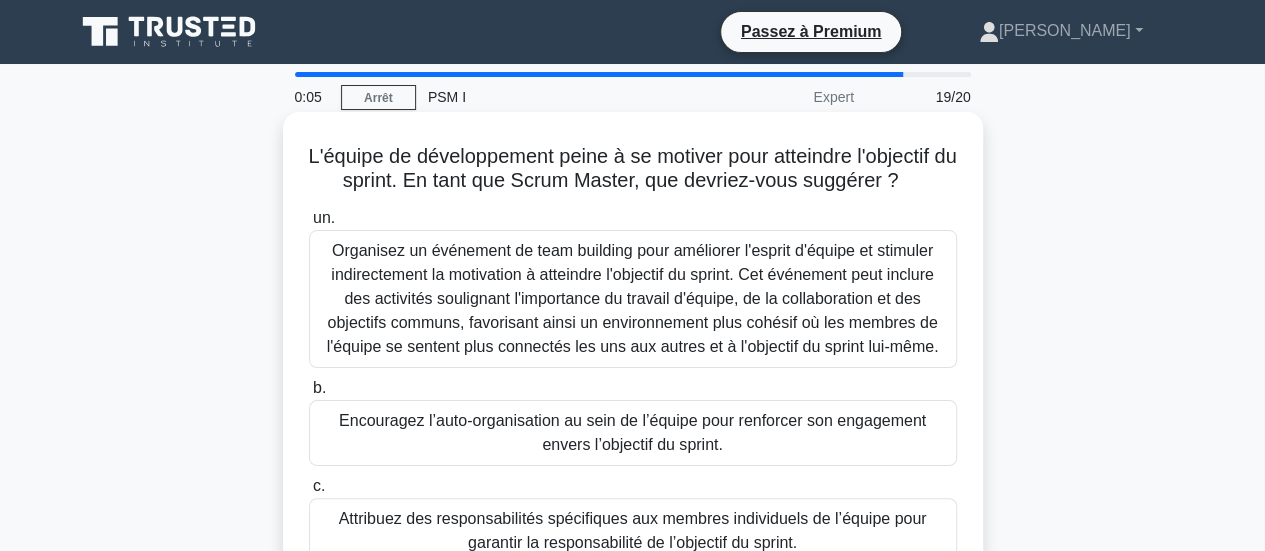 click on "Encouragez l’auto-organisation au sein de l’équipe pour renforcer son engagement envers l’objectif du sprint." at bounding box center [633, 433] 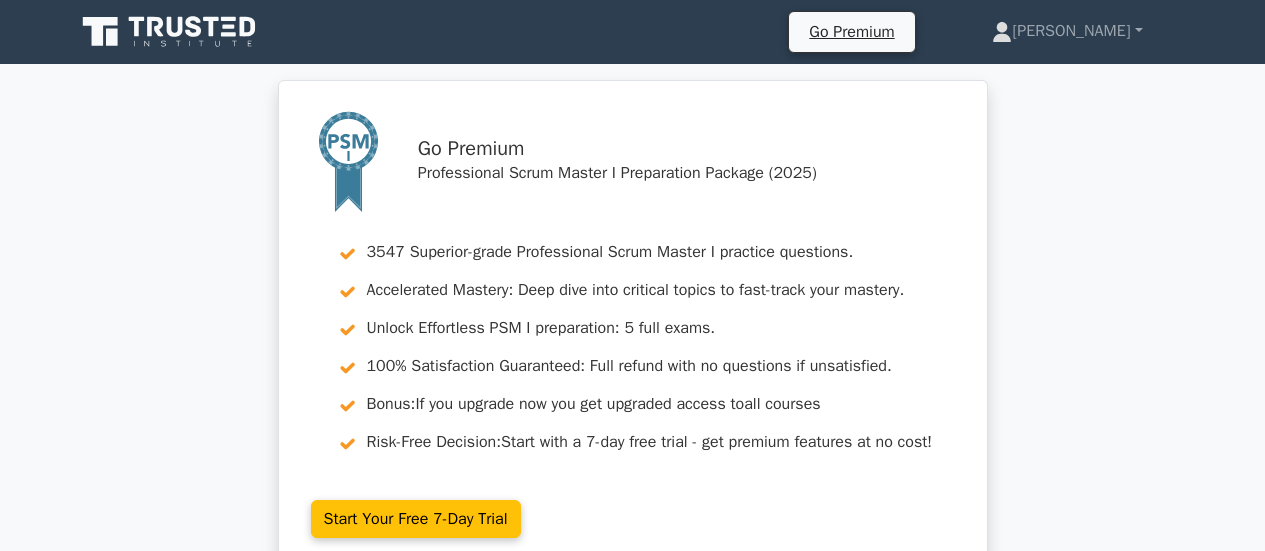 scroll, scrollTop: 0, scrollLeft: 0, axis: both 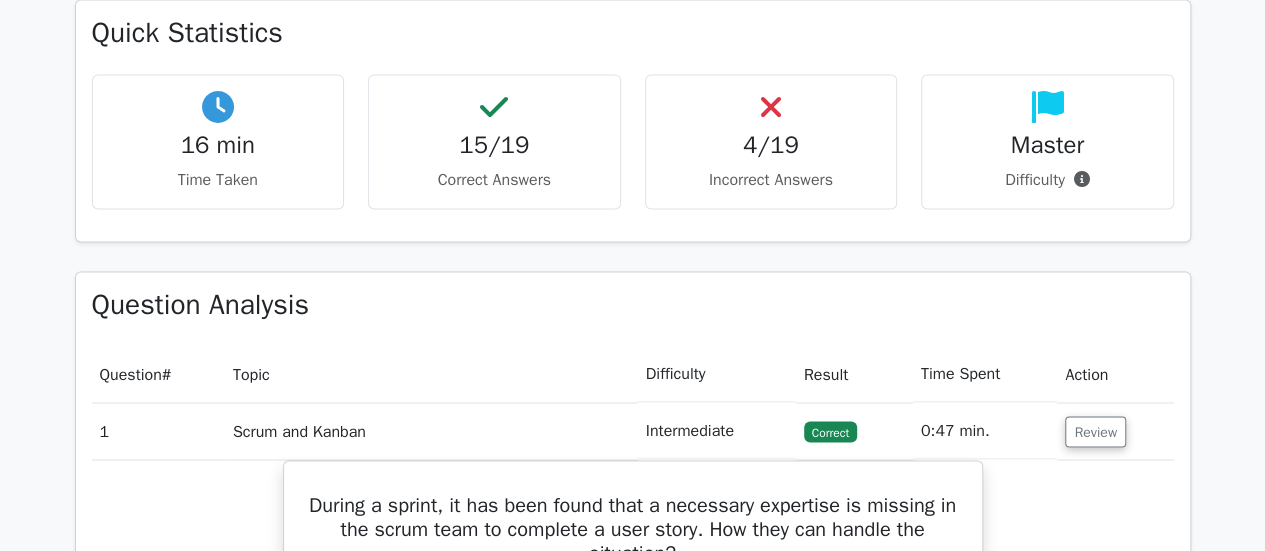 click on "4/19
Incorrect Answers" at bounding box center (771, 141) 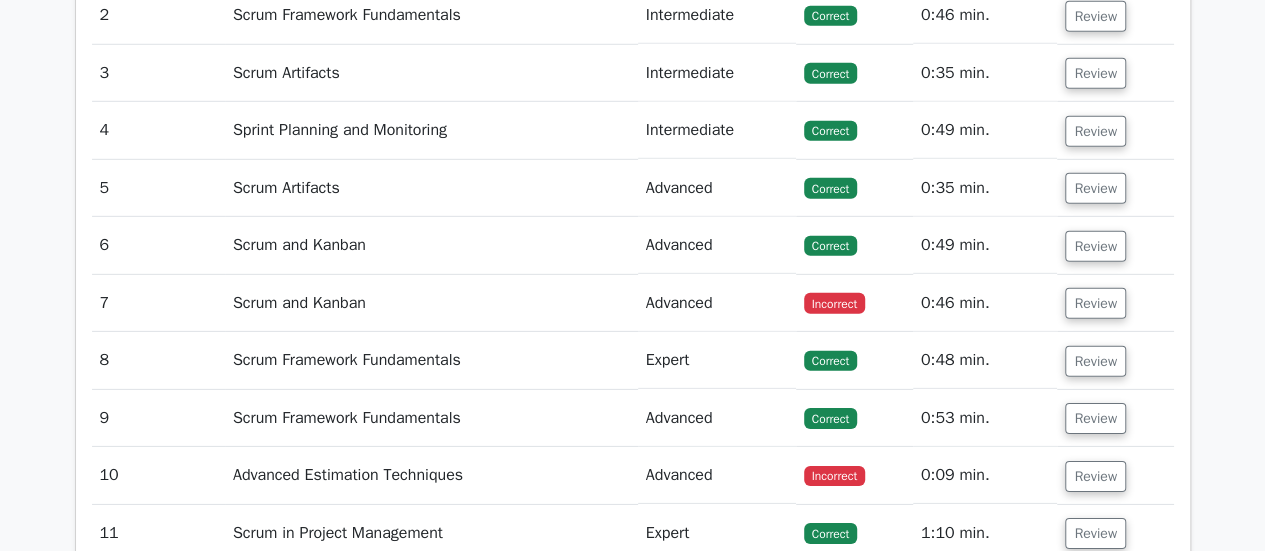 scroll, scrollTop: 2948, scrollLeft: 0, axis: vertical 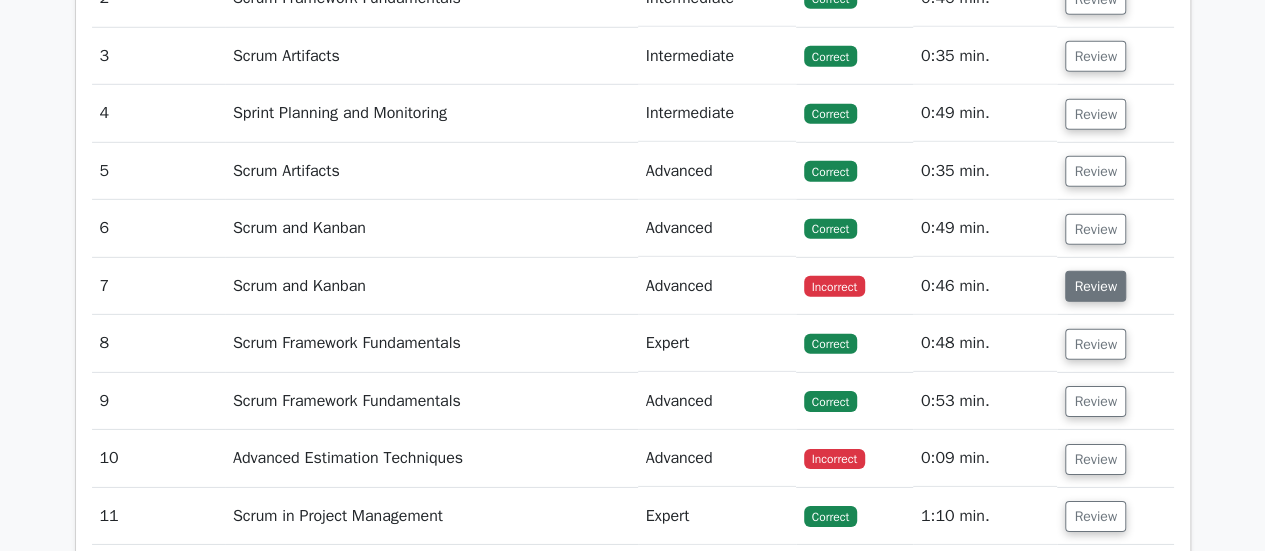 click on "Review" at bounding box center [1095, 286] 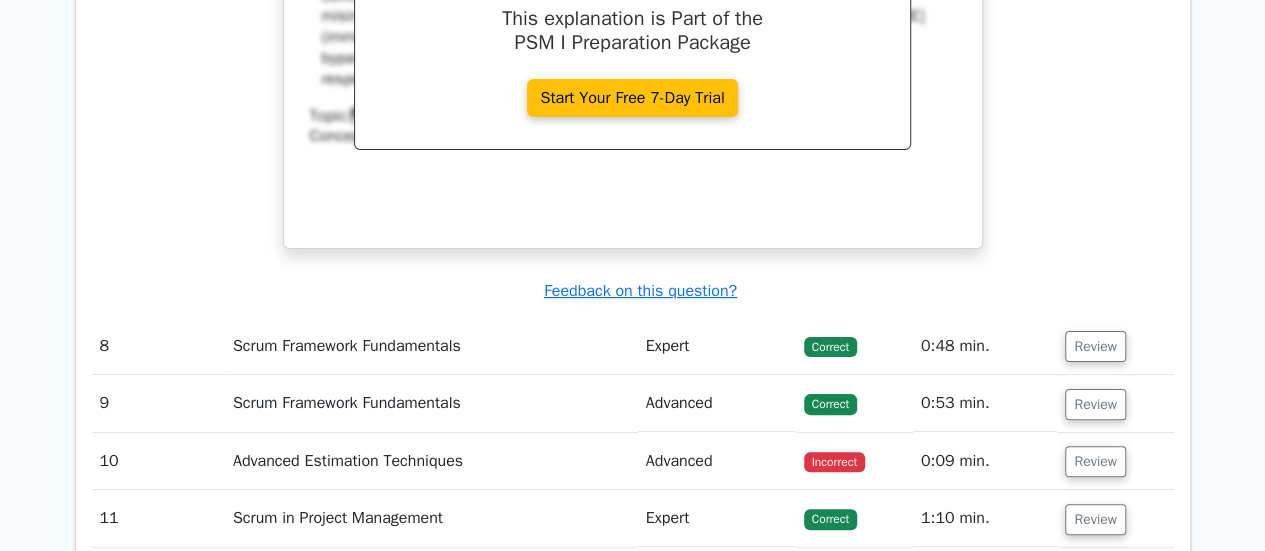 scroll, scrollTop: 3922, scrollLeft: 0, axis: vertical 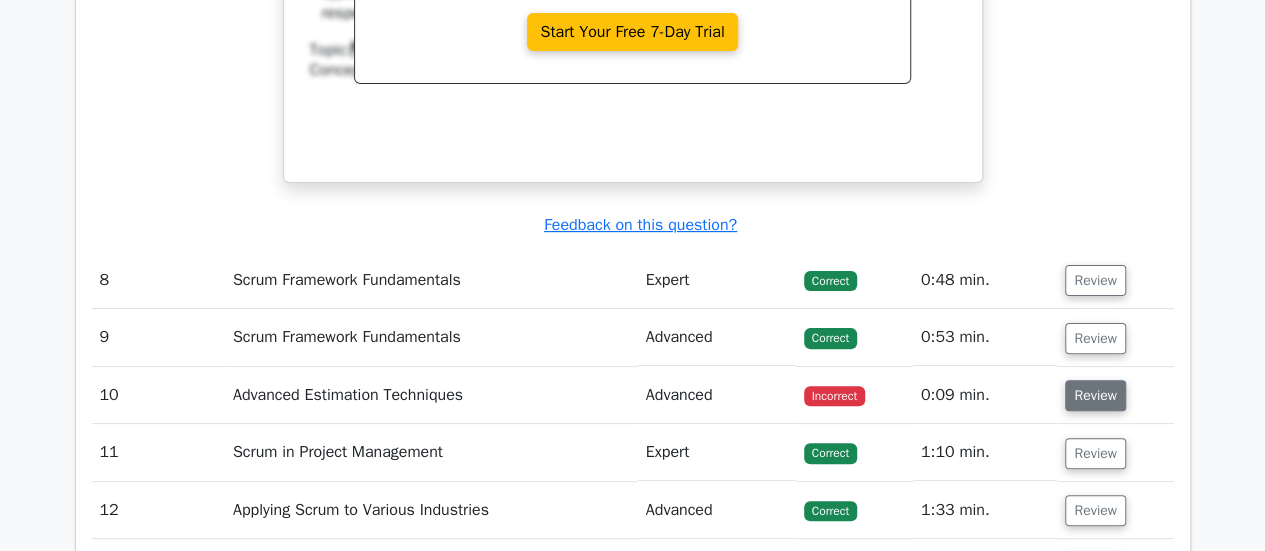 click on "Review" at bounding box center [1095, 395] 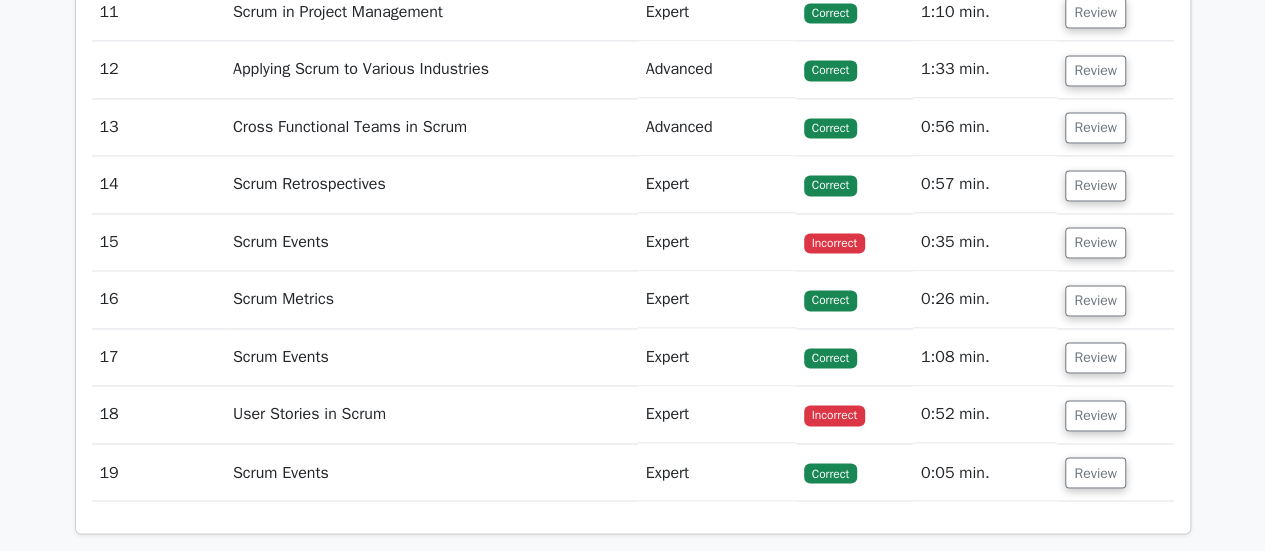 scroll, scrollTop: 5270, scrollLeft: 0, axis: vertical 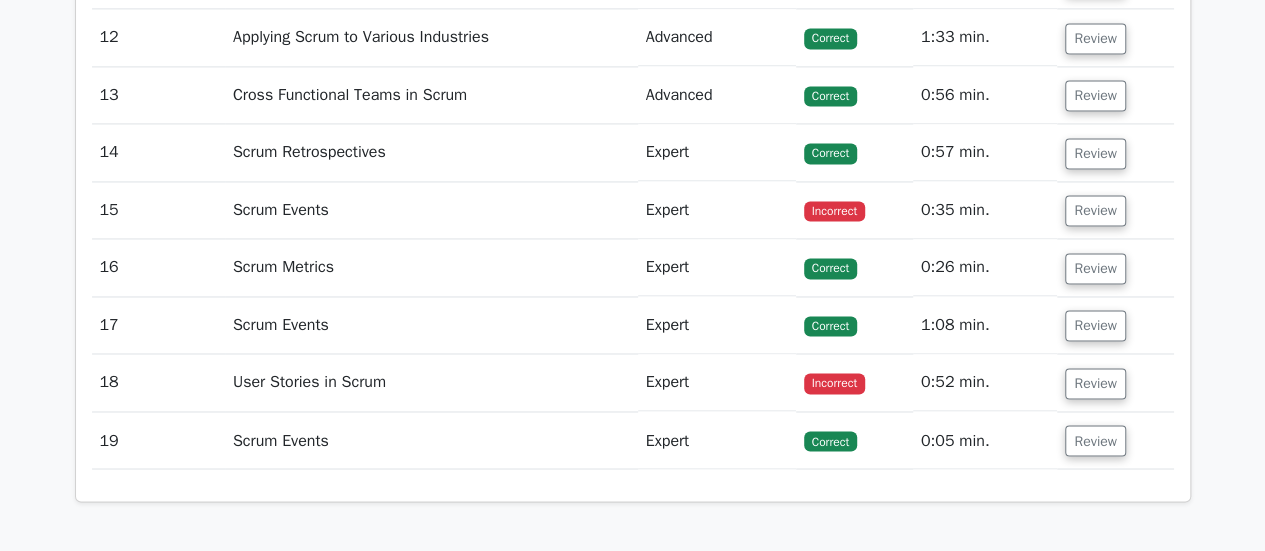 click on "Scrum Events" at bounding box center [431, 210] 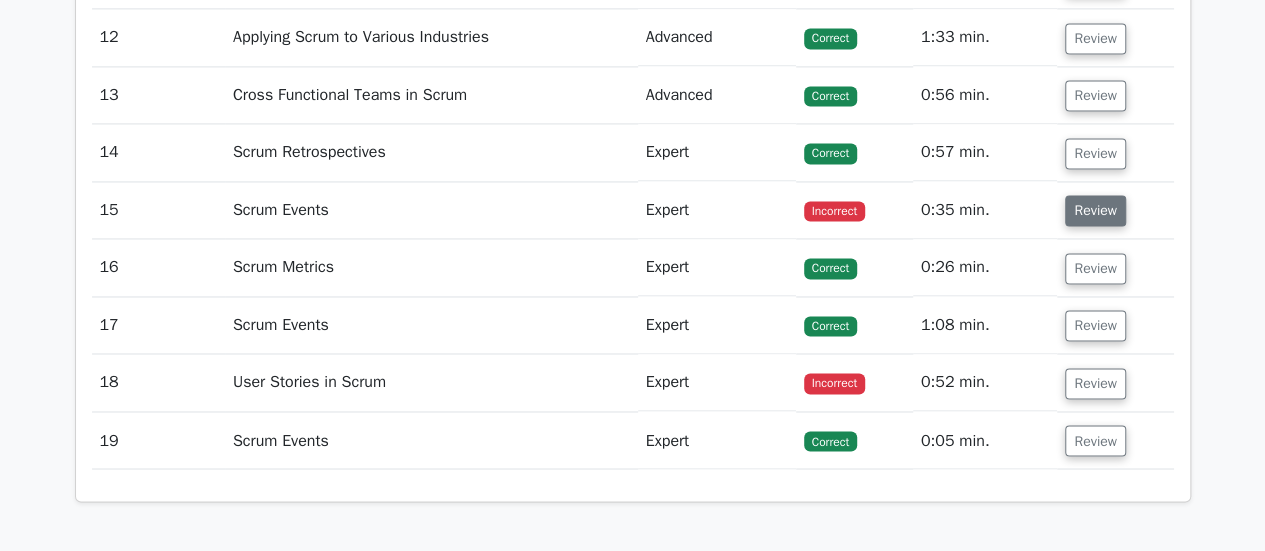 click on "Review" at bounding box center (1095, 210) 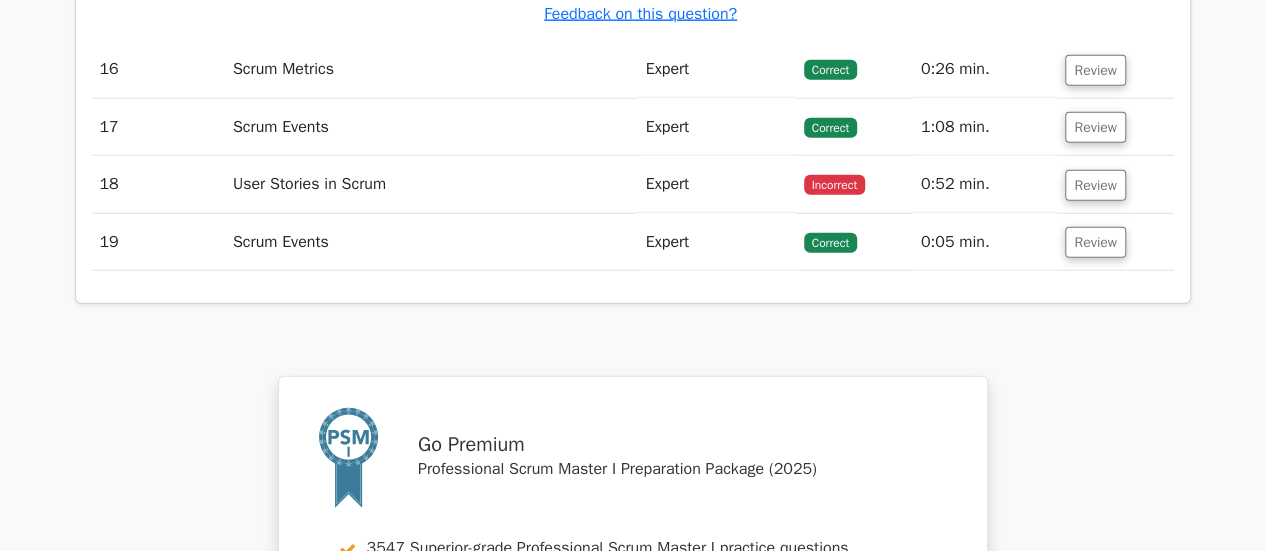 scroll, scrollTop: 6394, scrollLeft: 0, axis: vertical 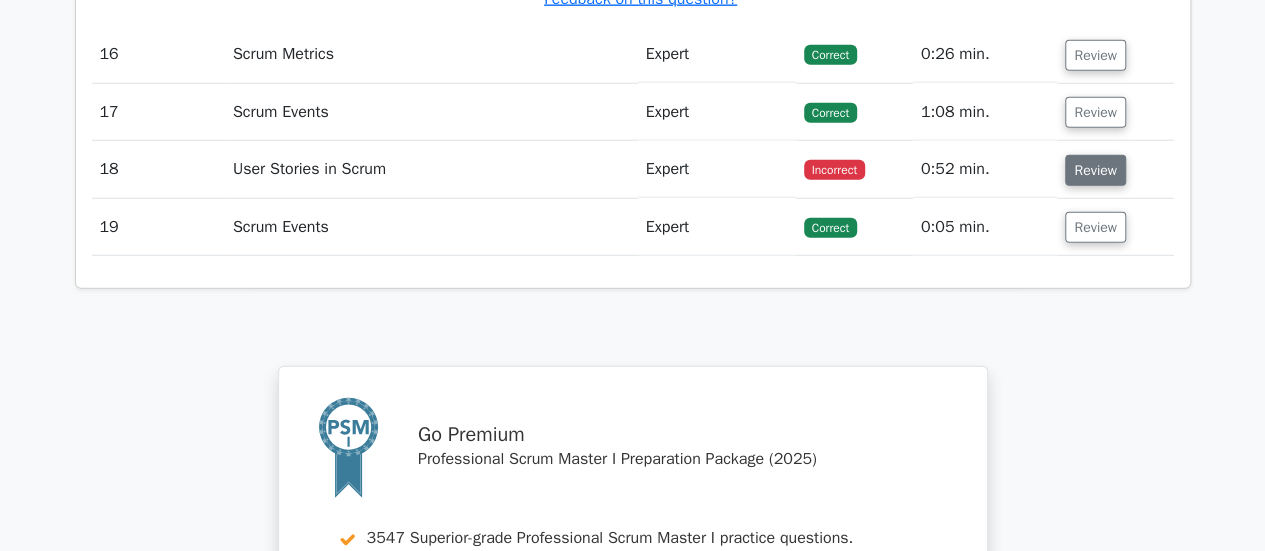 click on "Review" at bounding box center (1095, 170) 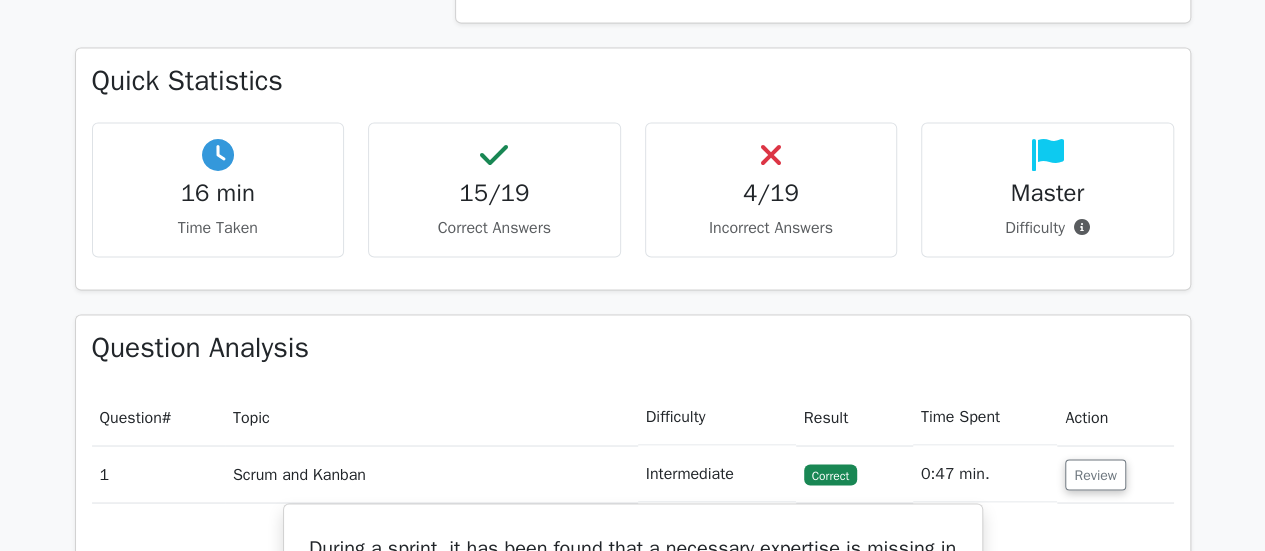 scroll, scrollTop: 0, scrollLeft: 0, axis: both 